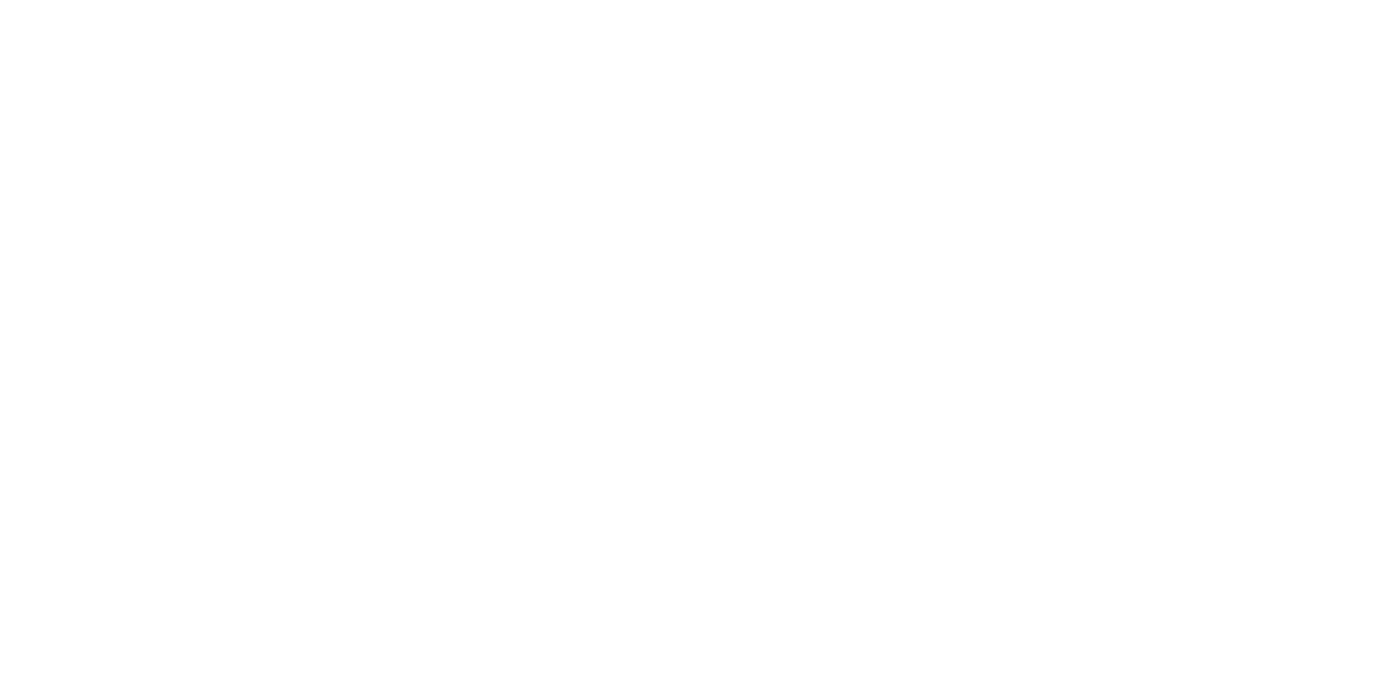 scroll, scrollTop: 0, scrollLeft: 0, axis: both 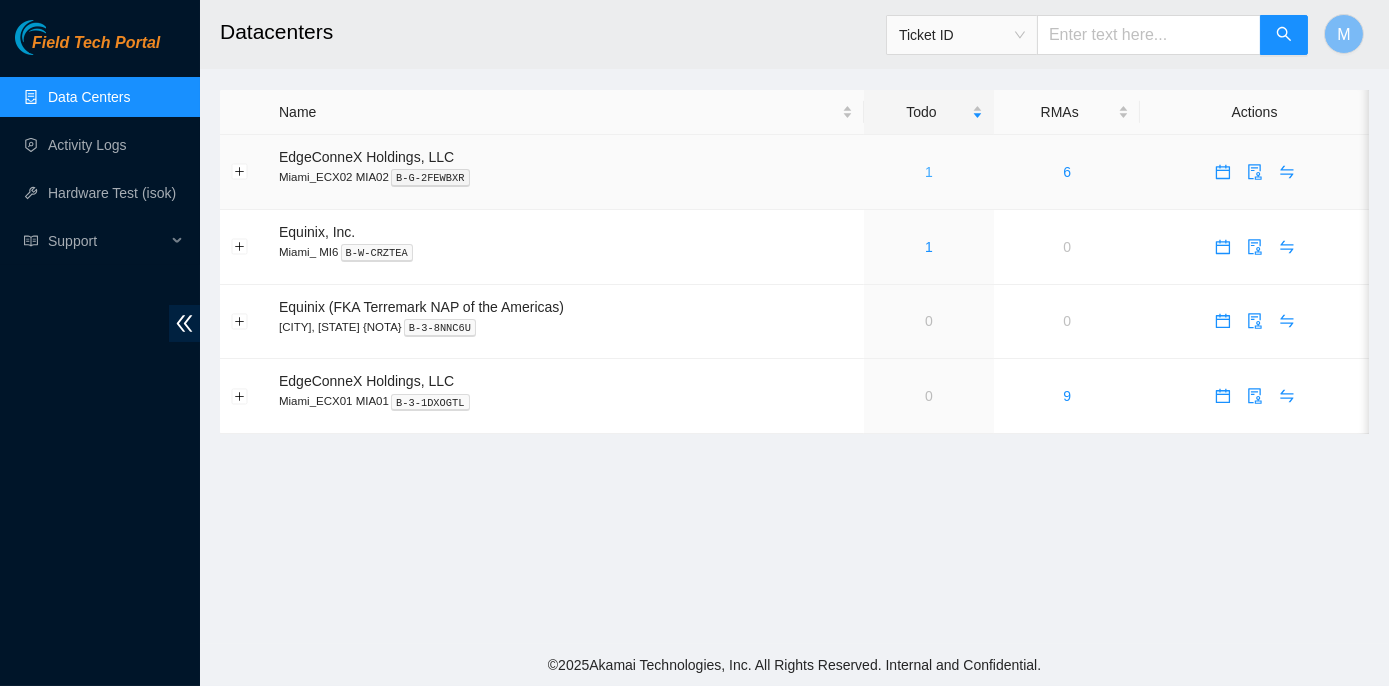 click on "1" at bounding box center (929, 172) 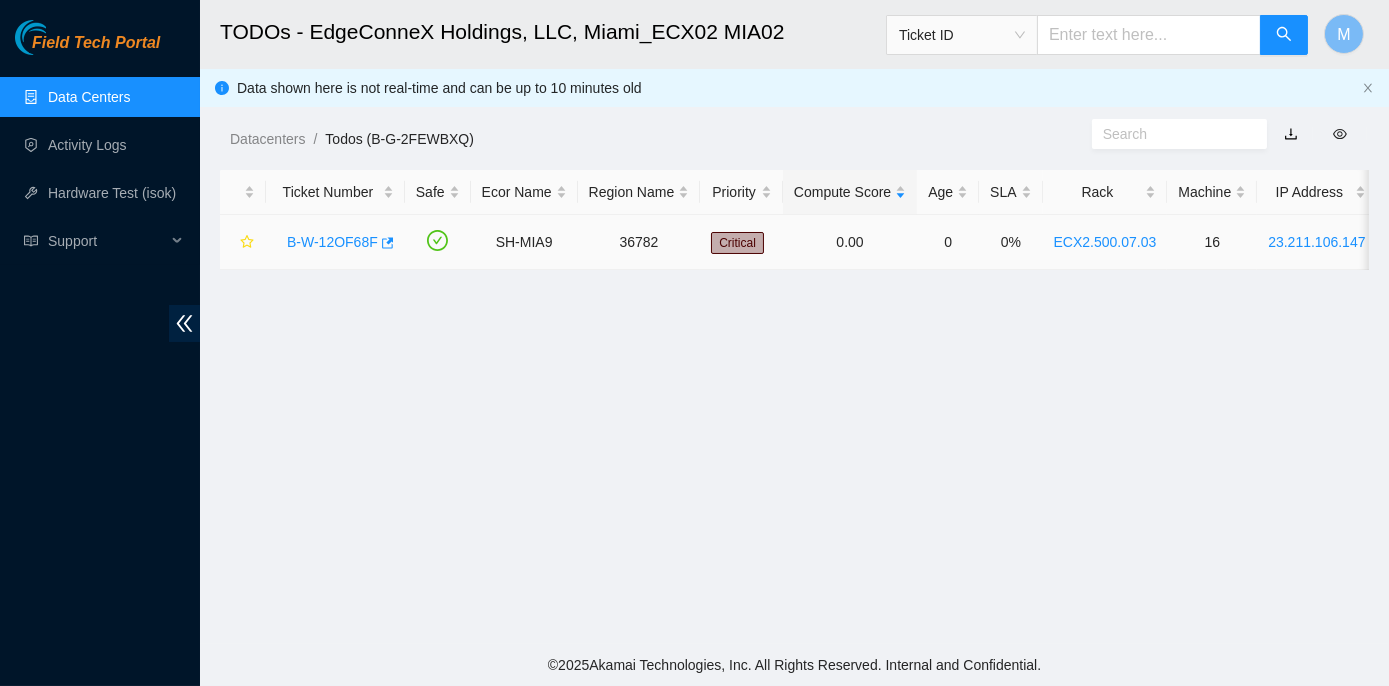 click on "B-W-12OF68F" at bounding box center (332, 242) 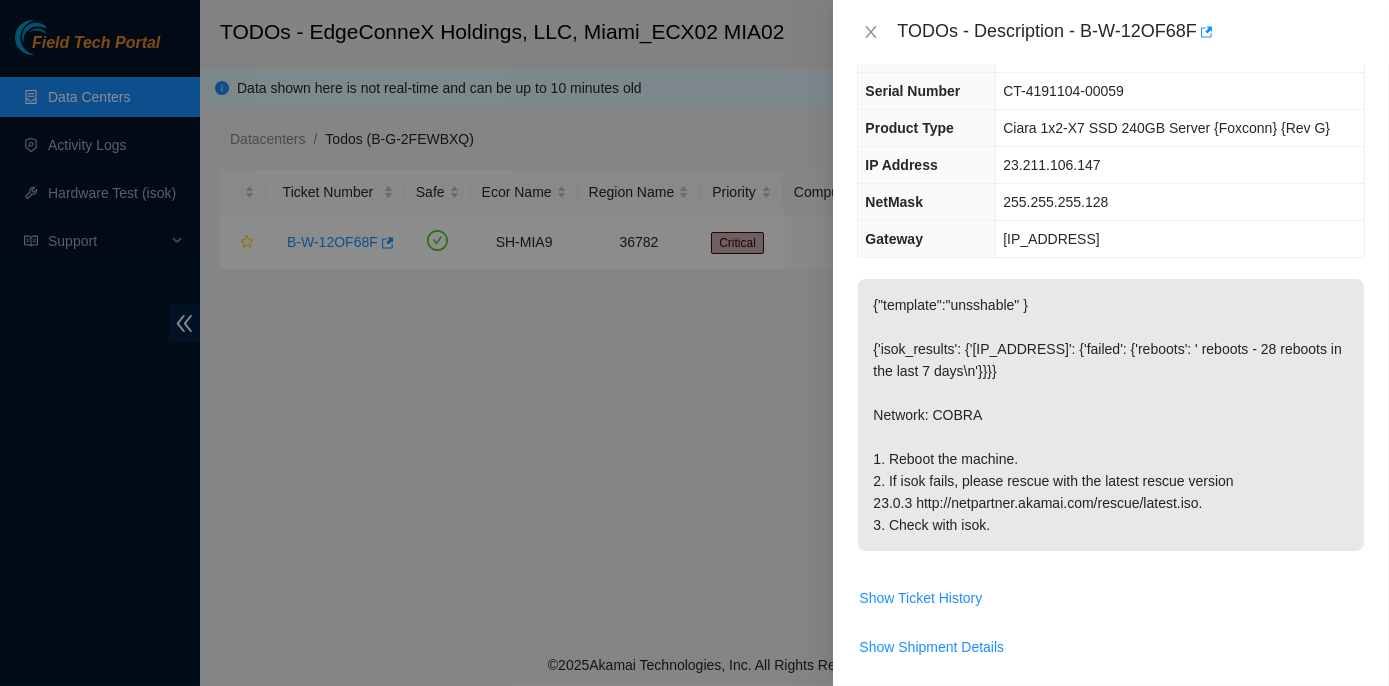 scroll, scrollTop: 0, scrollLeft: 0, axis: both 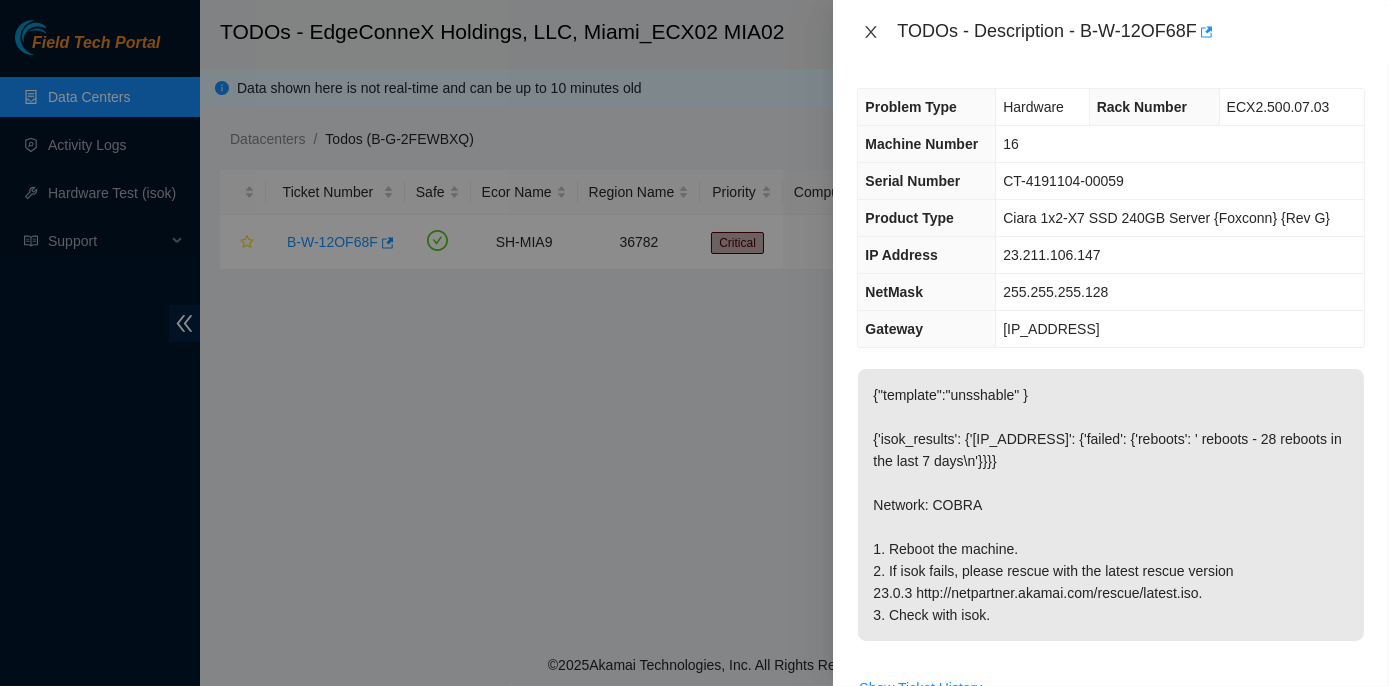 click 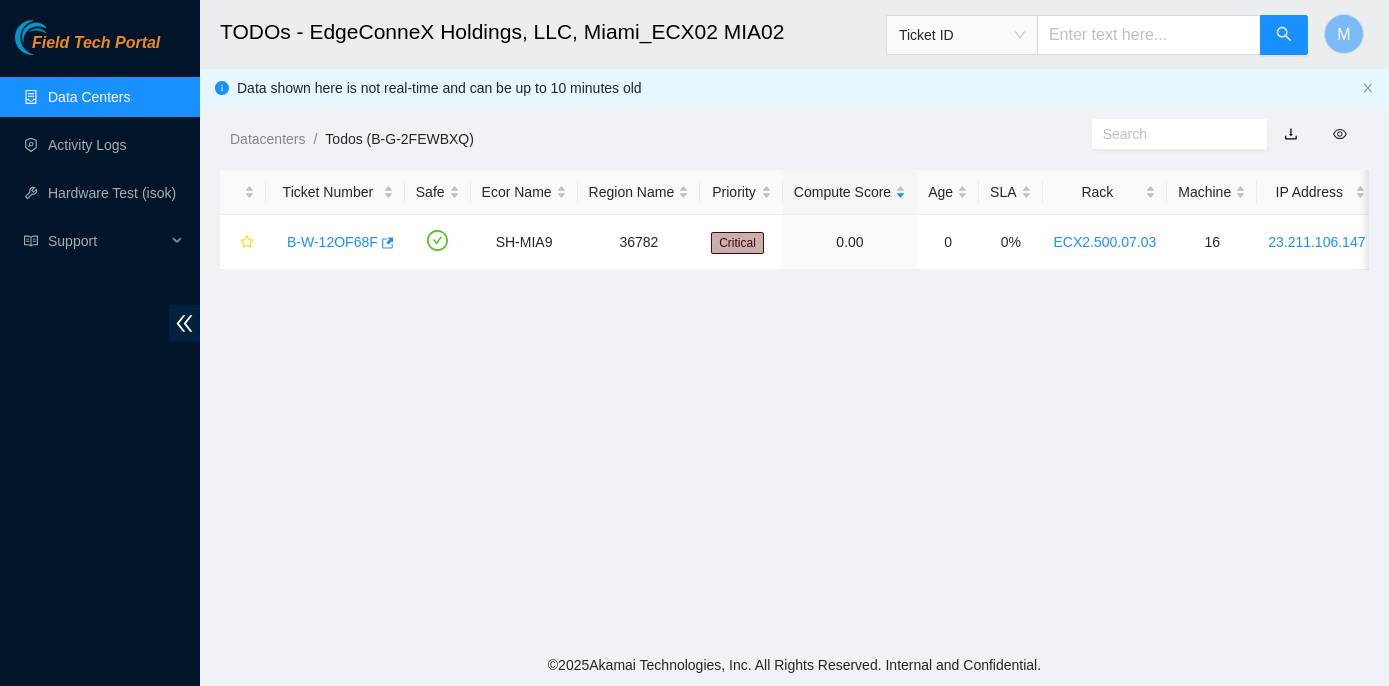click on "Data Centers" at bounding box center (89, 97) 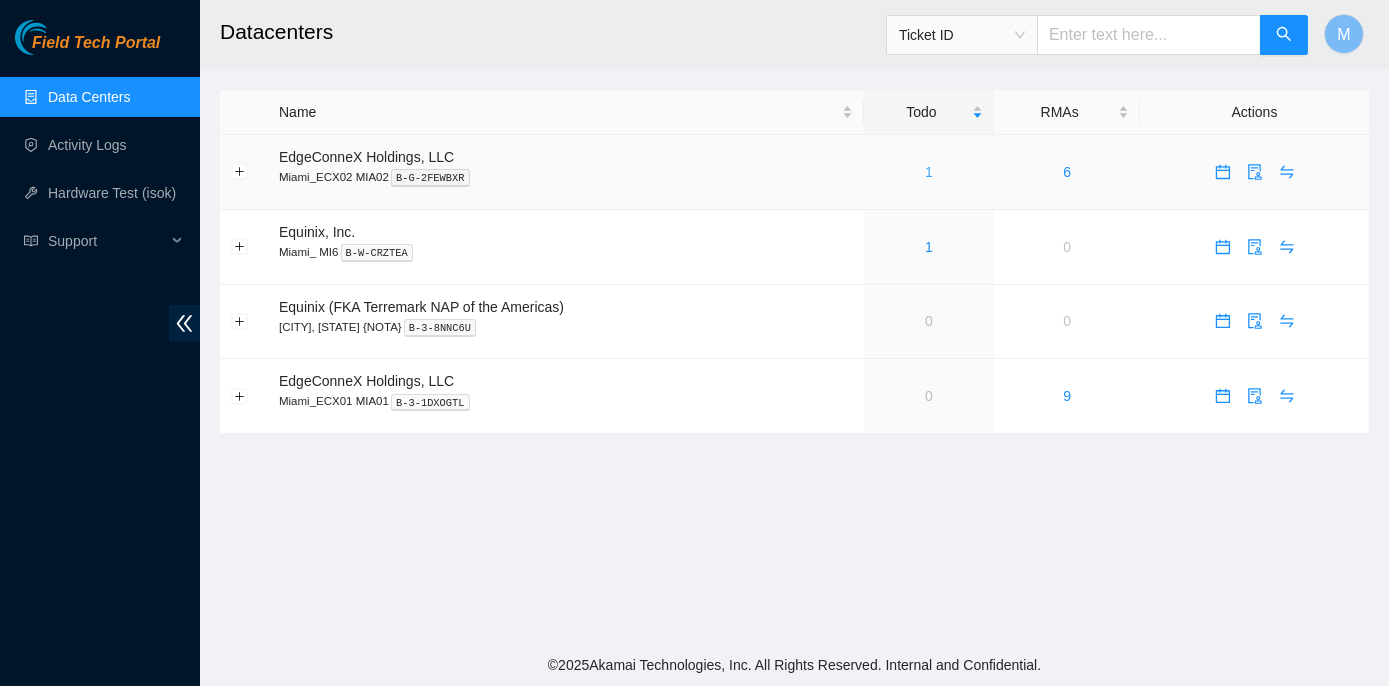 click on "1" at bounding box center (929, 172) 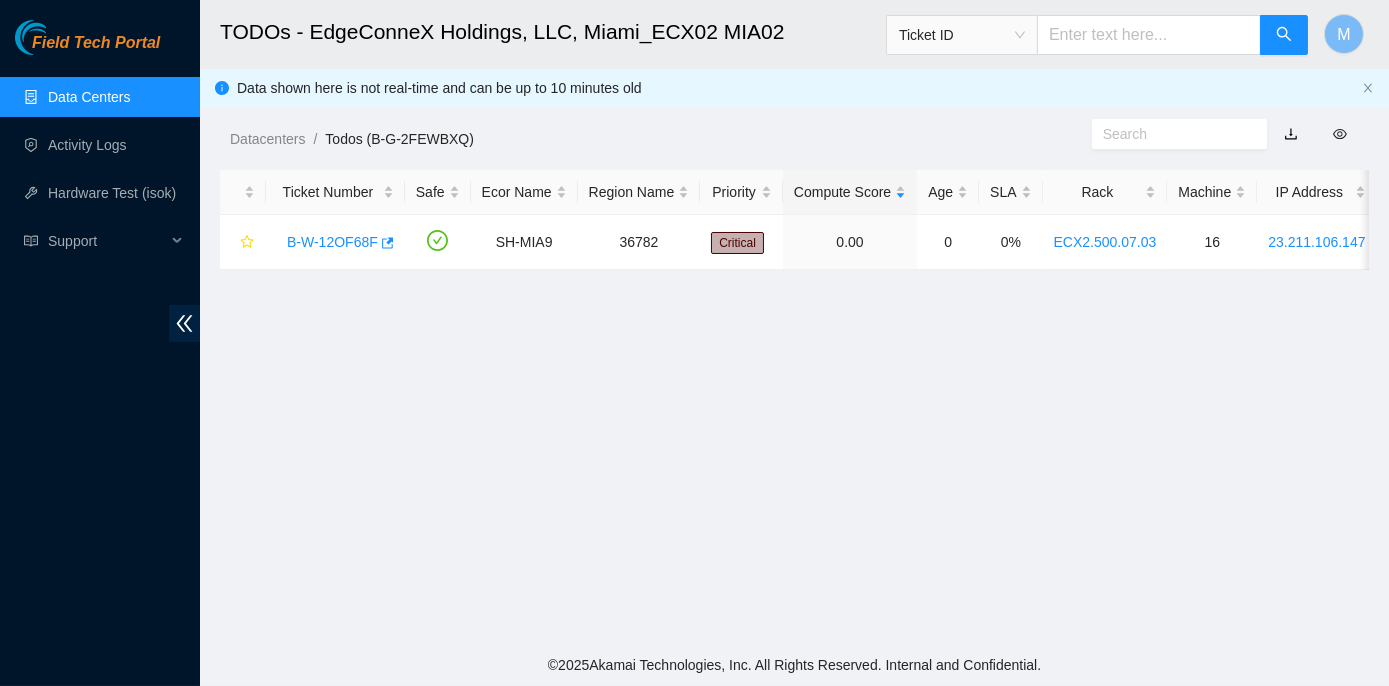 click on "Data Centers" at bounding box center [89, 97] 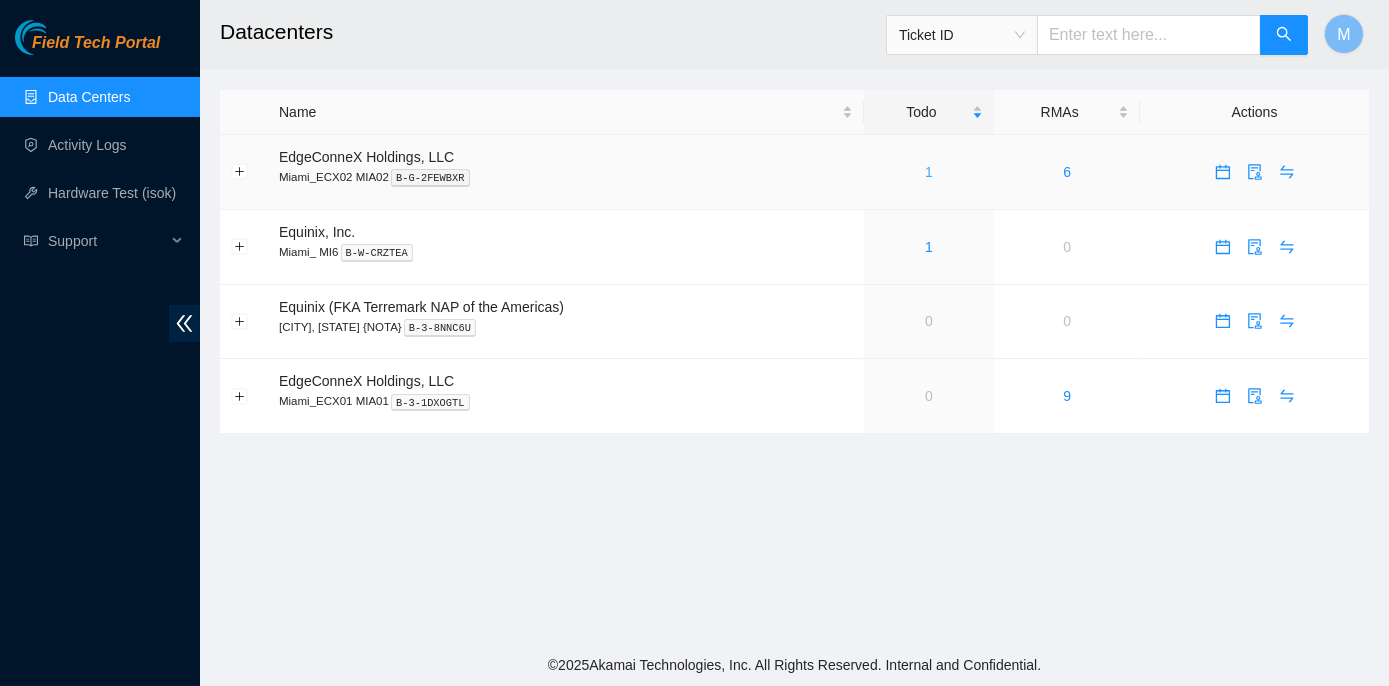 click on "1" at bounding box center (929, 172) 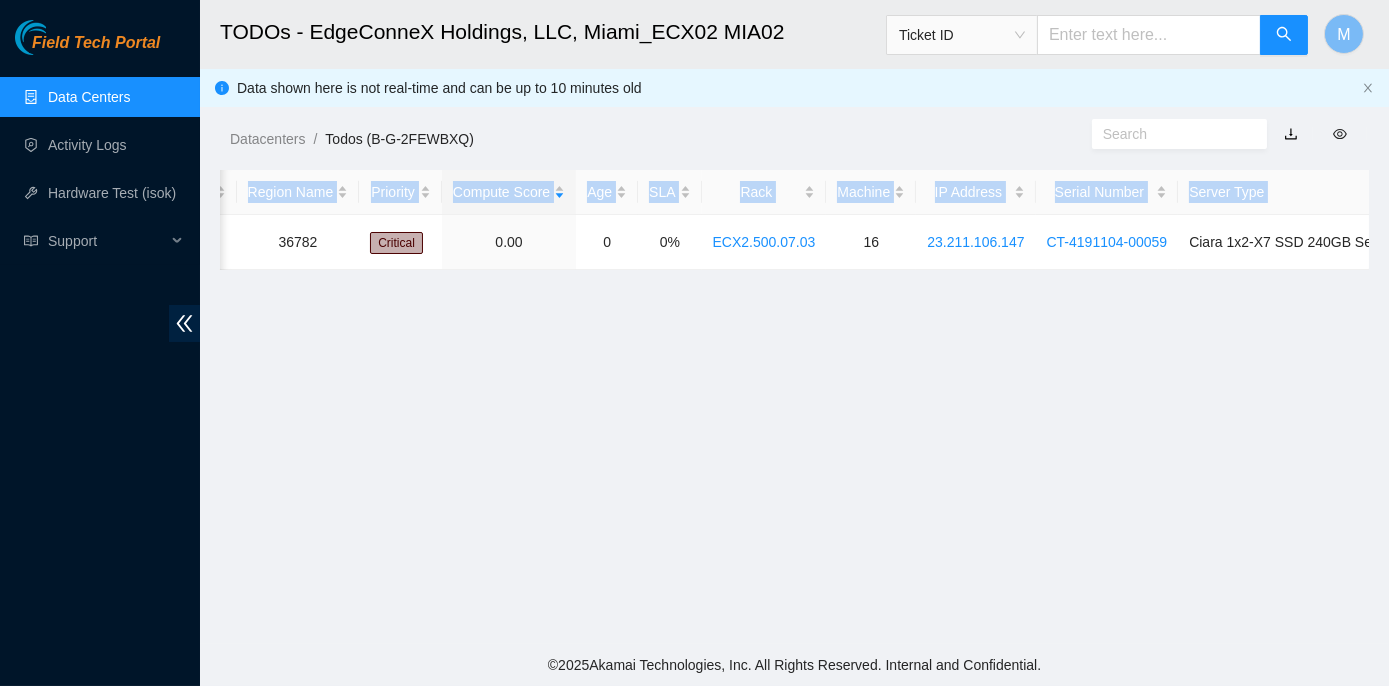 scroll, scrollTop: 0, scrollLeft: 453, axis: horizontal 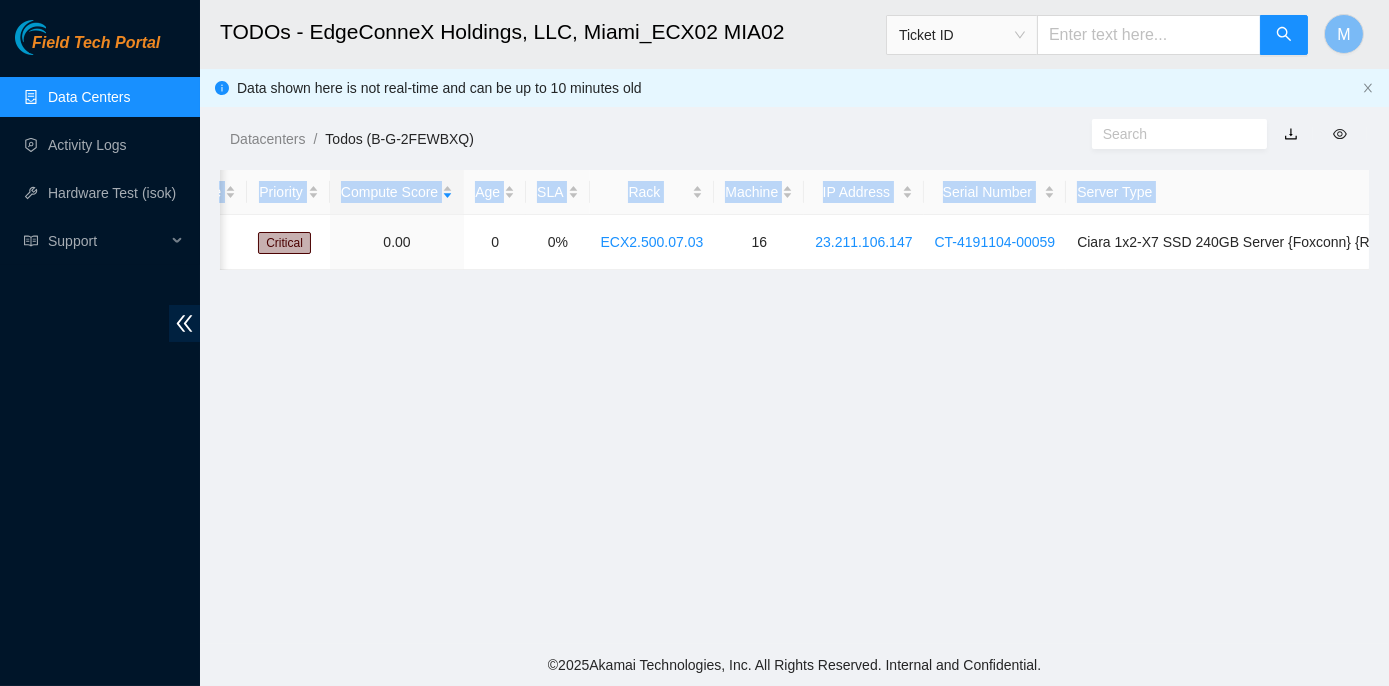 drag, startPoint x: 275, startPoint y: 240, endPoint x: 1388, endPoint y: 245, distance: 1113.0112 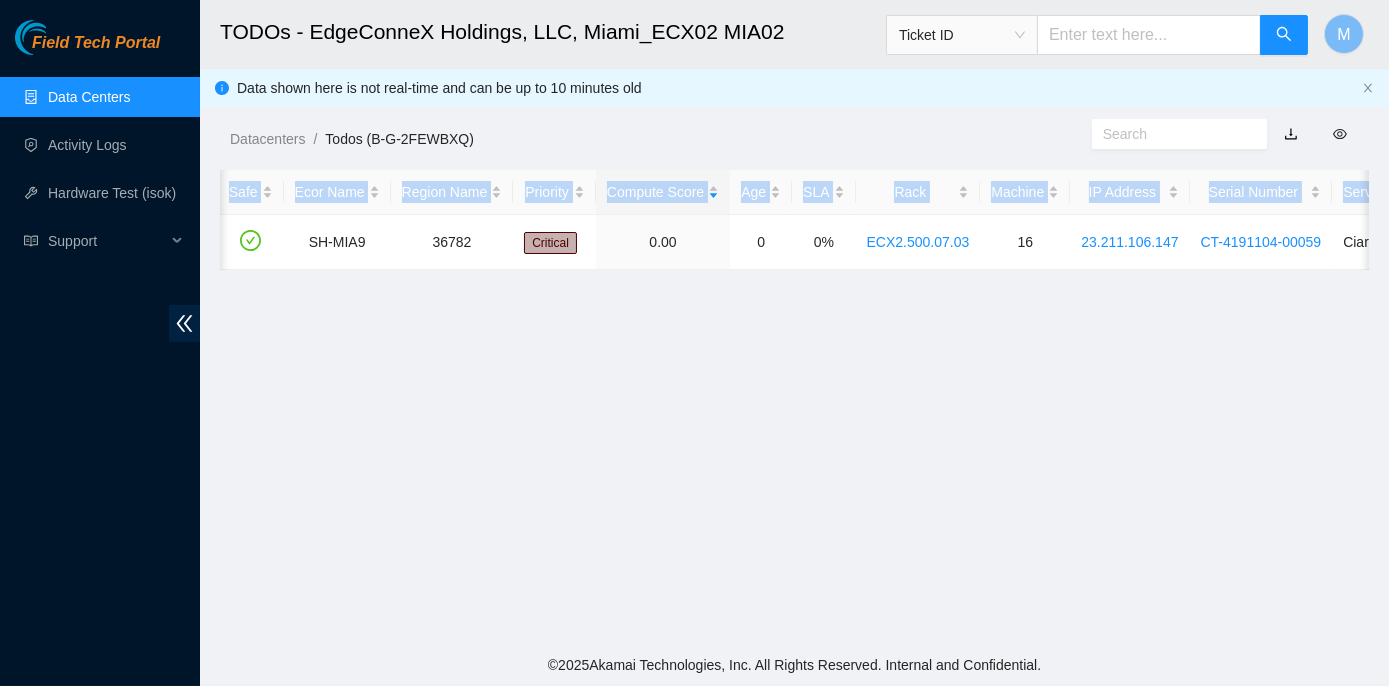 scroll, scrollTop: 0, scrollLeft: 0, axis: both 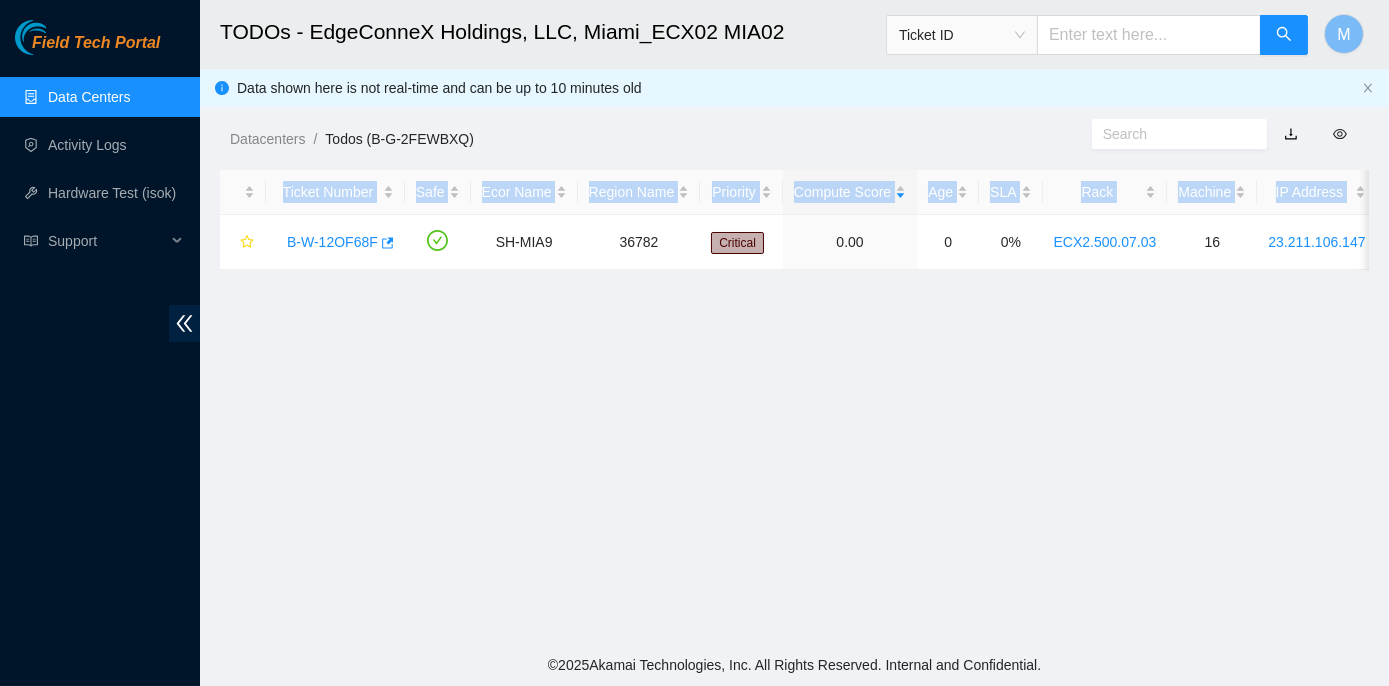click on "TODOs - EdgeConneX Holdings, LLC, Miami_ECX02 MIA02    Ticket ID M Data shown here is not real-time and can be up to 10 minutes old Datacenters / Todos (B-G-2FEWBXQ) / Ticket Number Safe Ecor Name Region Name Priority Compute Score Age SLA Rack Machine IP Address Serial Number Server Type                               B-W-12OF68F SH-MIA9 36782 Critical 0.00 0 0%  ECX2.500.07.03    16 23.211.106.147 CT-4191104-00059 Ciara 1x2-X7 SSD 240GB Server {Foxconn} {Rev G}" at bounding box center [794, 322] 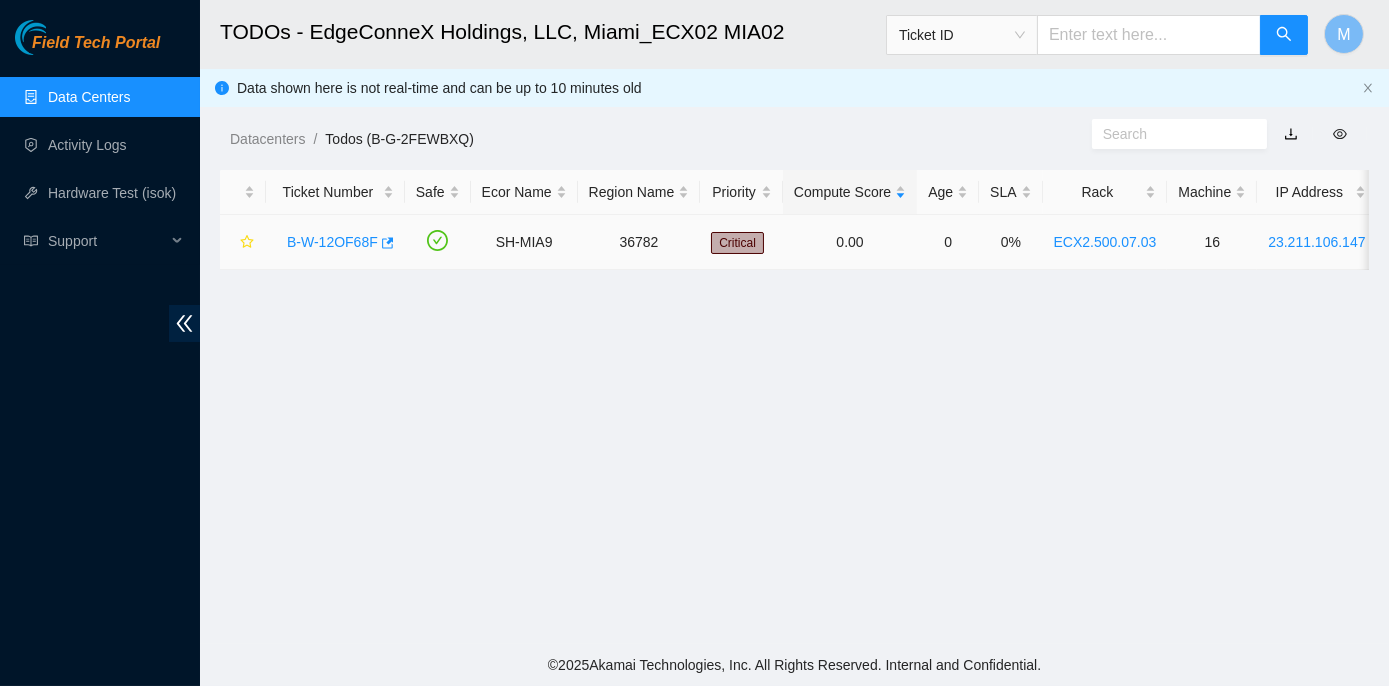 click on "B-W-12OF68F" at bounding box center (332, 242) 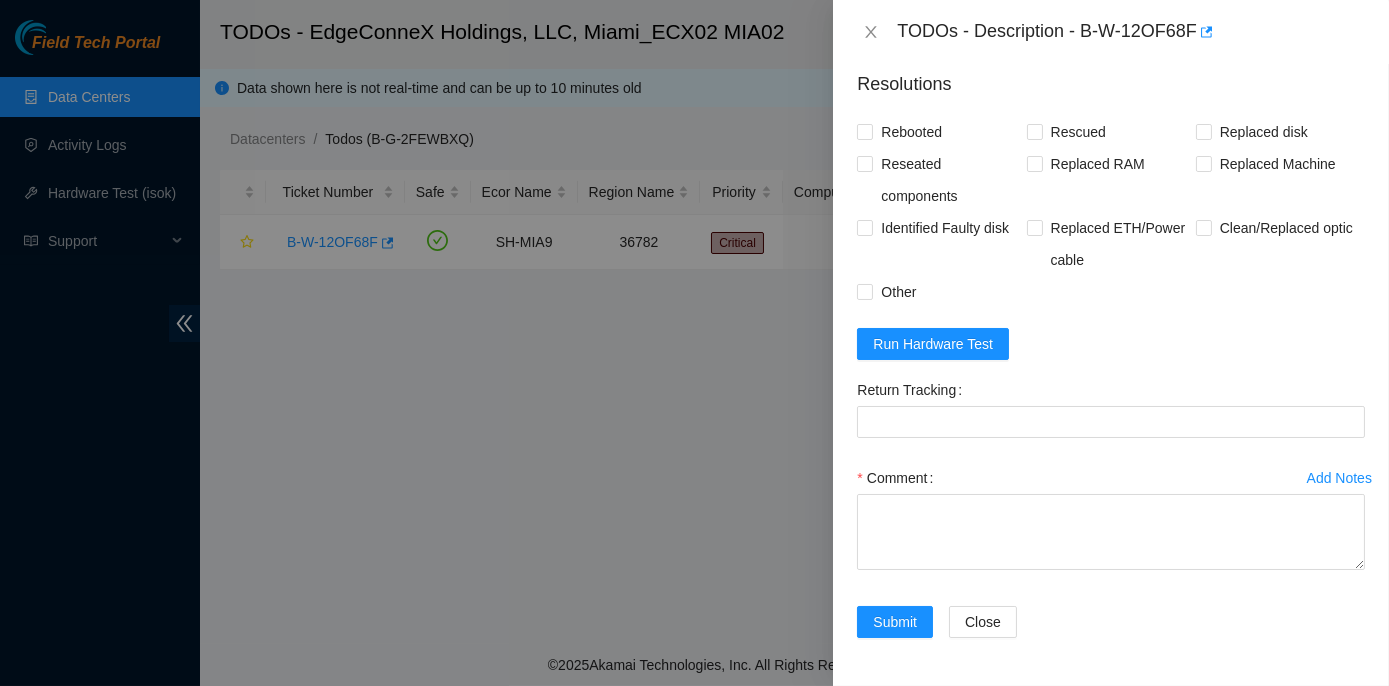 scroll, scrollTop: 733, scrollLeft: 0, axis: vertical 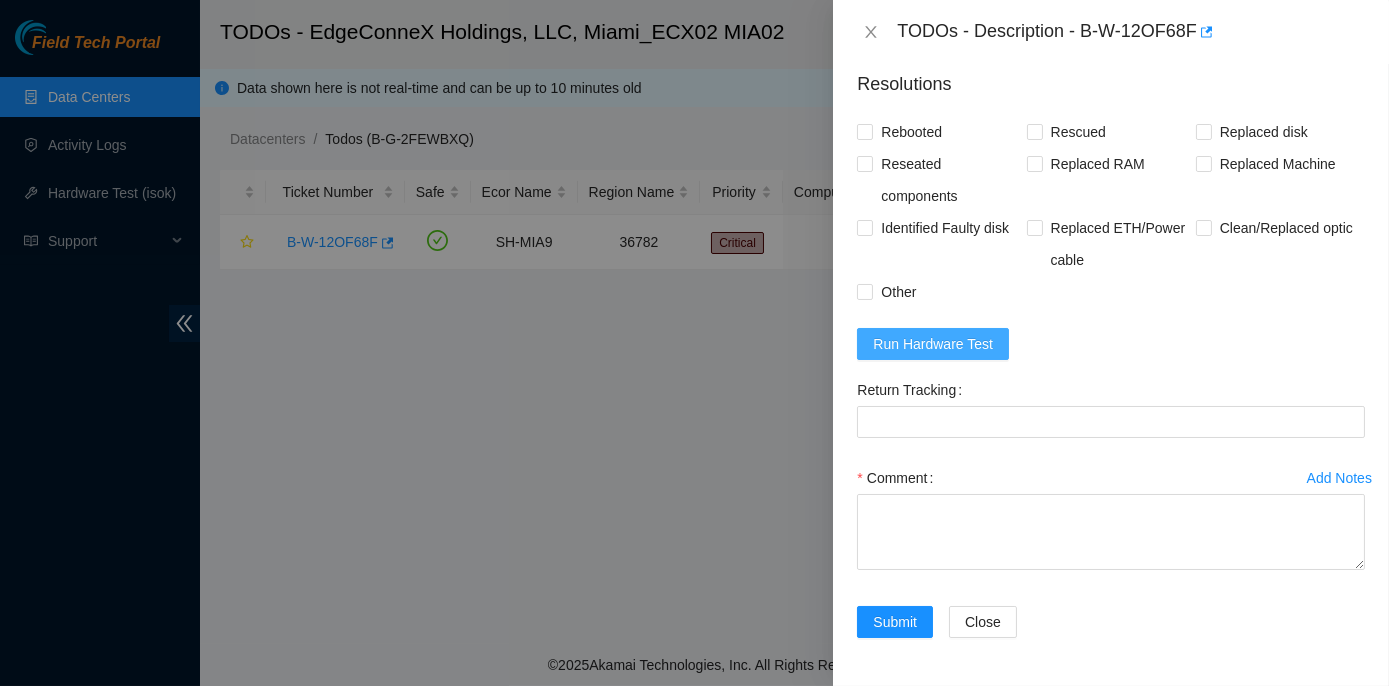 click on "Run Hardware Test" at bounding box center (933, 344) 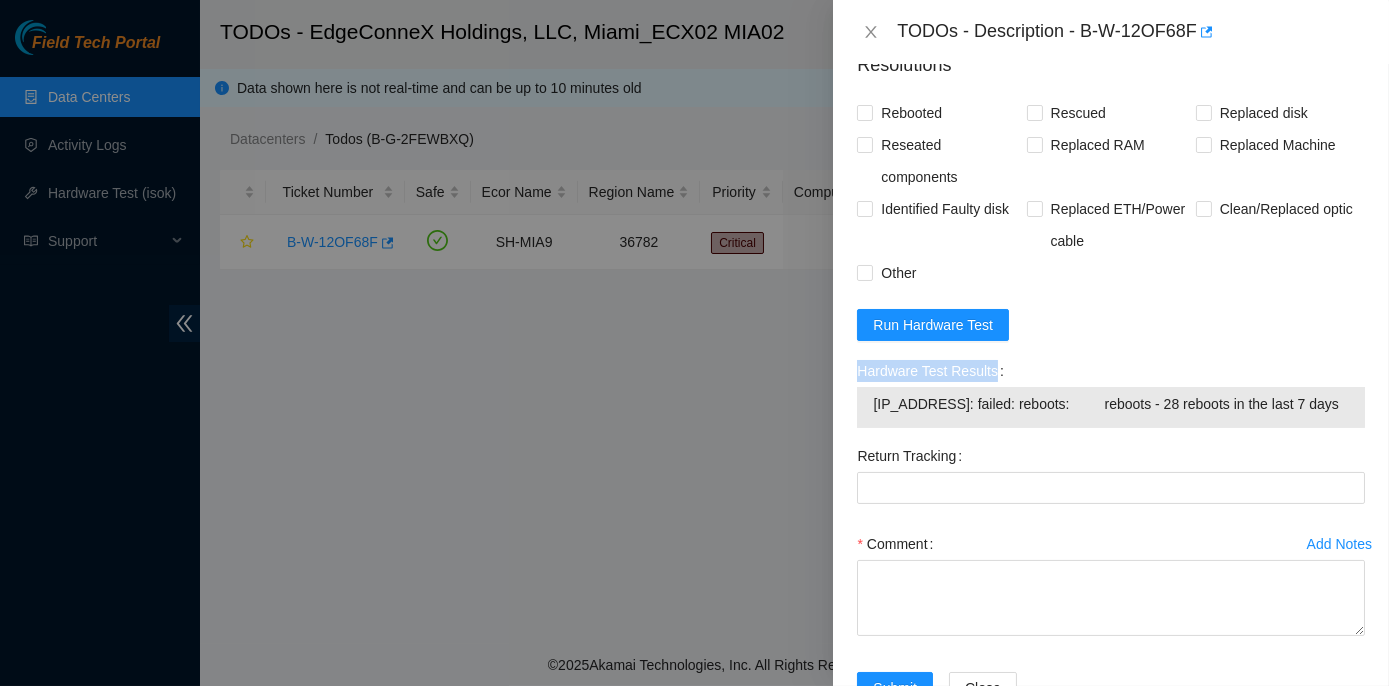 drag, startPoint x: 855, startPoint y: 388, endPoint x: 1339, endPoint y: 429, distance: 485.73346 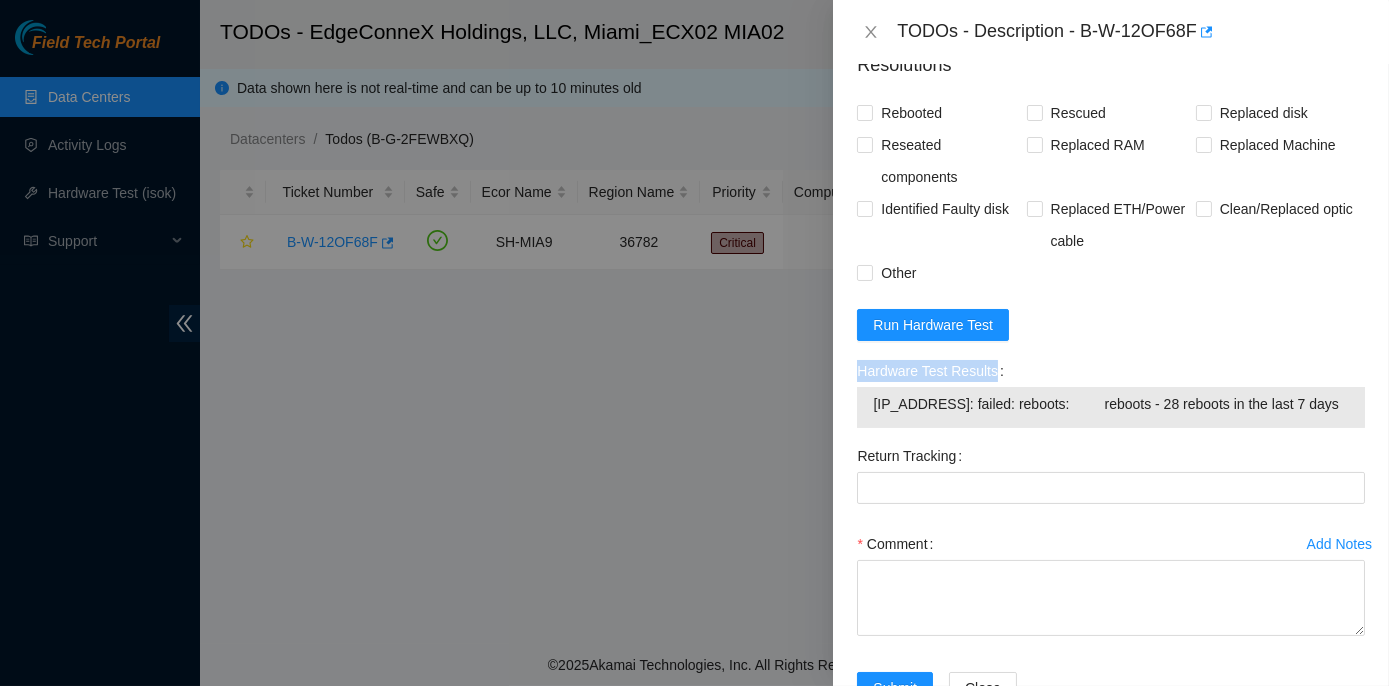 copy on "Hardware Test Results" 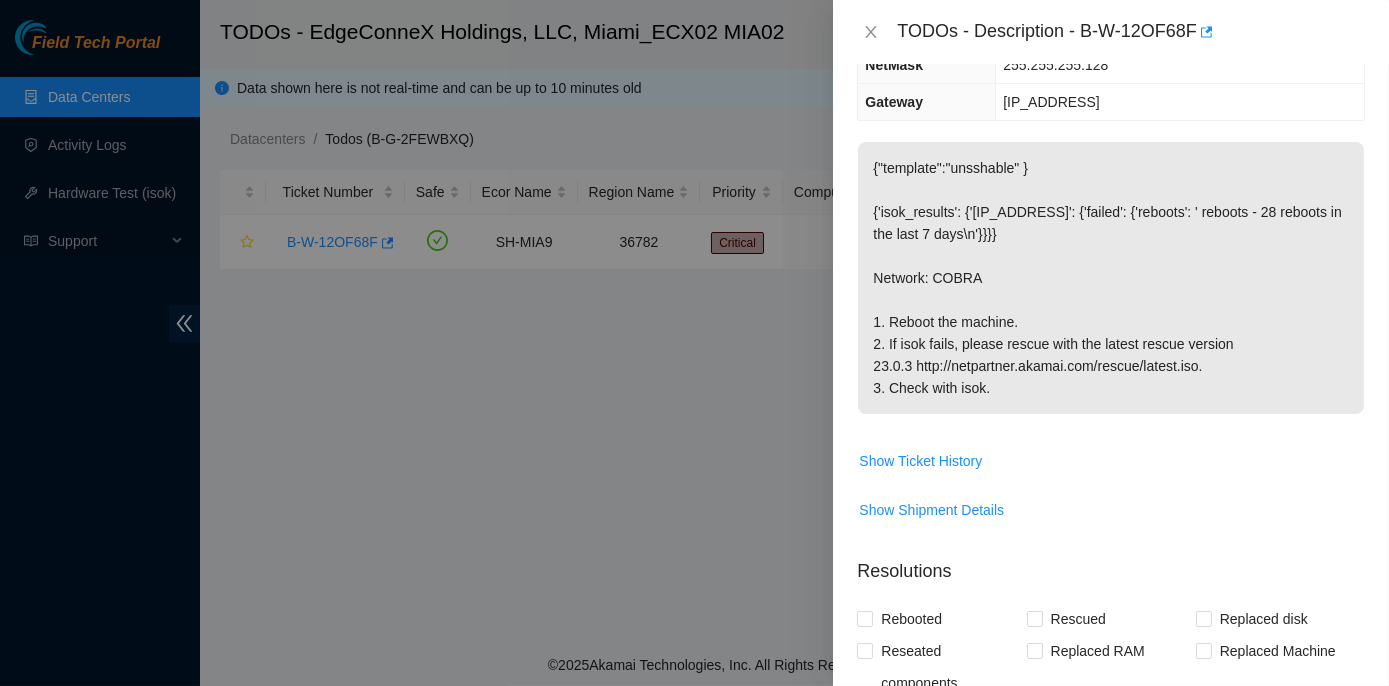 scroll, scrollTop: 187, scrollLeft: 0, axis: vertical 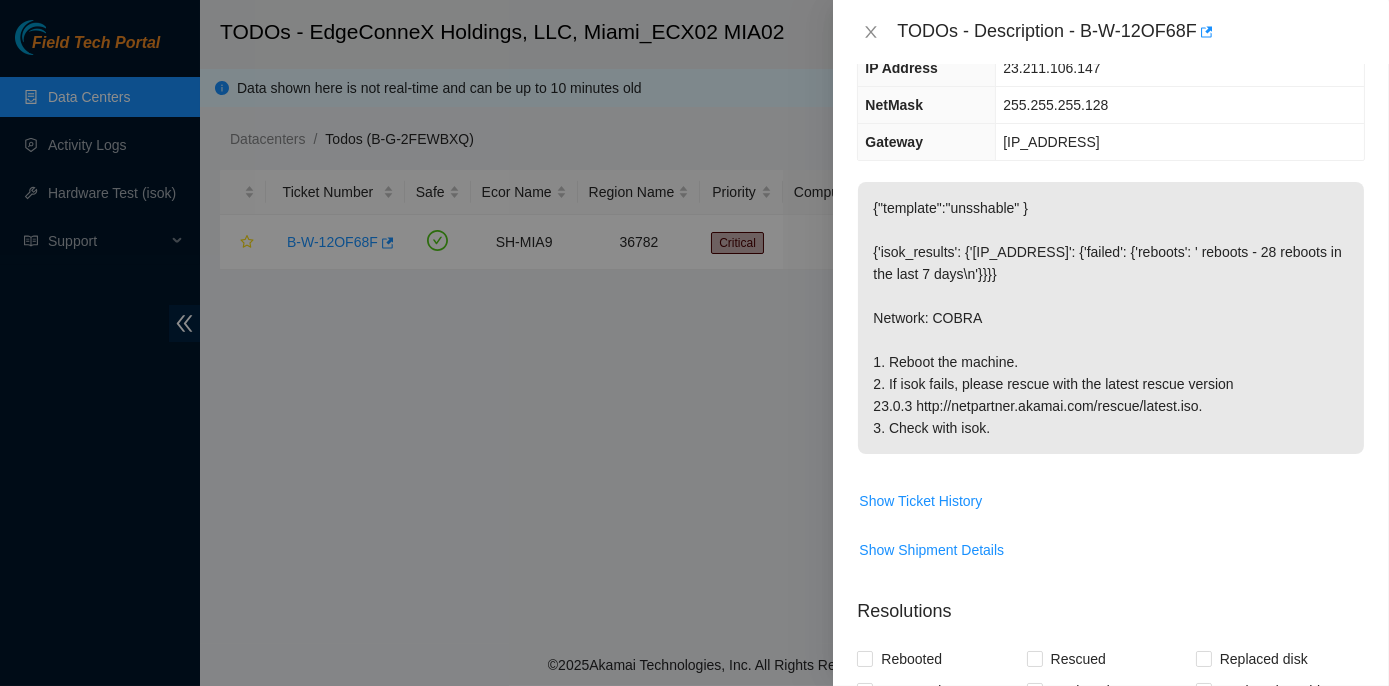 drag, startPoint x: 870, startPoint y: 312, endPoint x: 1089, endPoint y: 434, distance: 250.68906 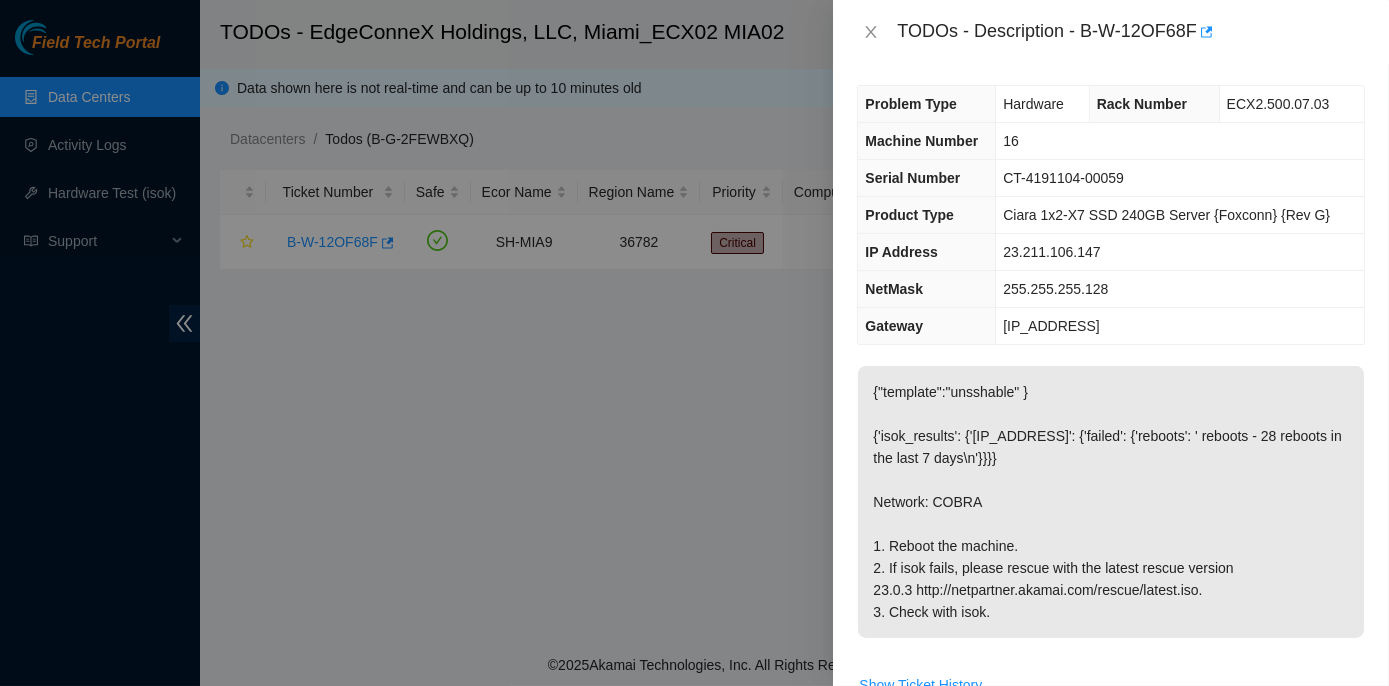 scroll, scrollTop: 0, scrollLeft: 0, axis: both 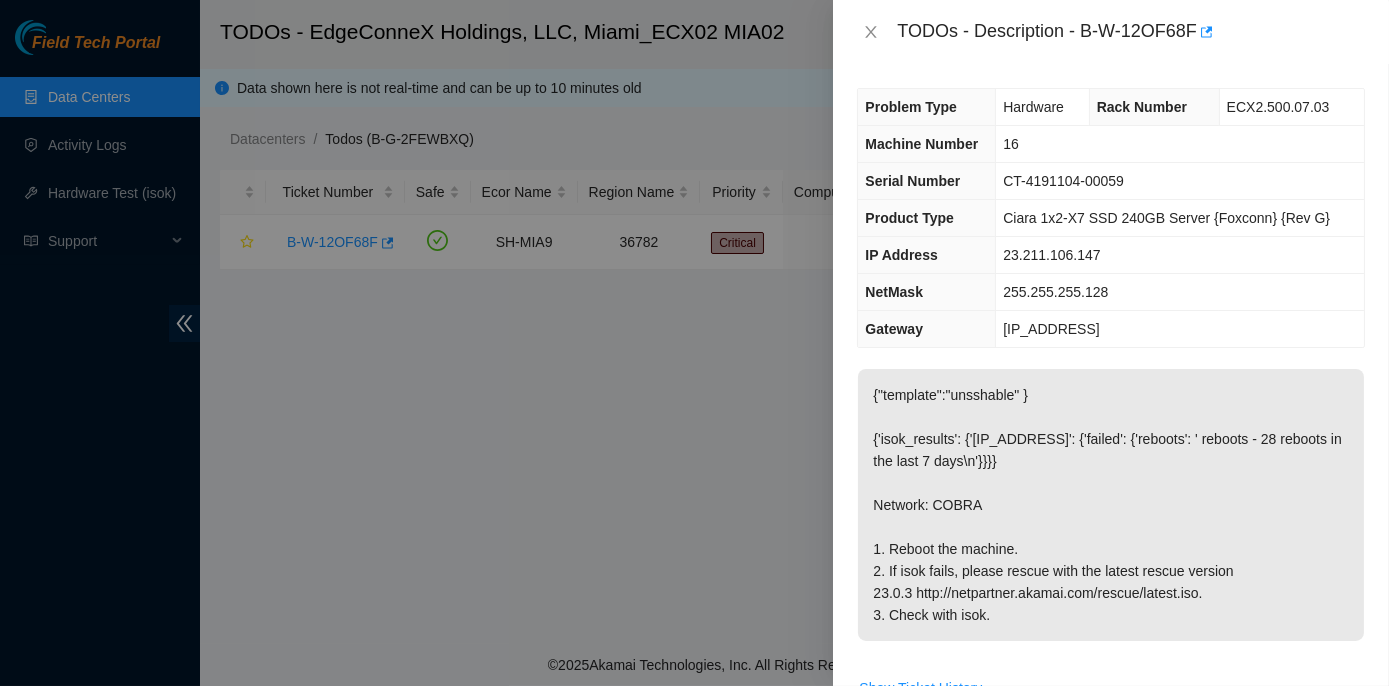 click on "{"template":"unsshable" }
{'isok_results': {'23.211.106.147': {'failed': {'reboots': '        reboots - 28 reboots in the last 7 days\n'}}}}
Network: COBRA
1. Reboot the machine.
2. If isok fails, please rescue with the latest rescue version
23.0.3 http://netpartner.akamai.com/rescue/latest.iso.
3. Check with isok." at bounding box center (1111, 505) 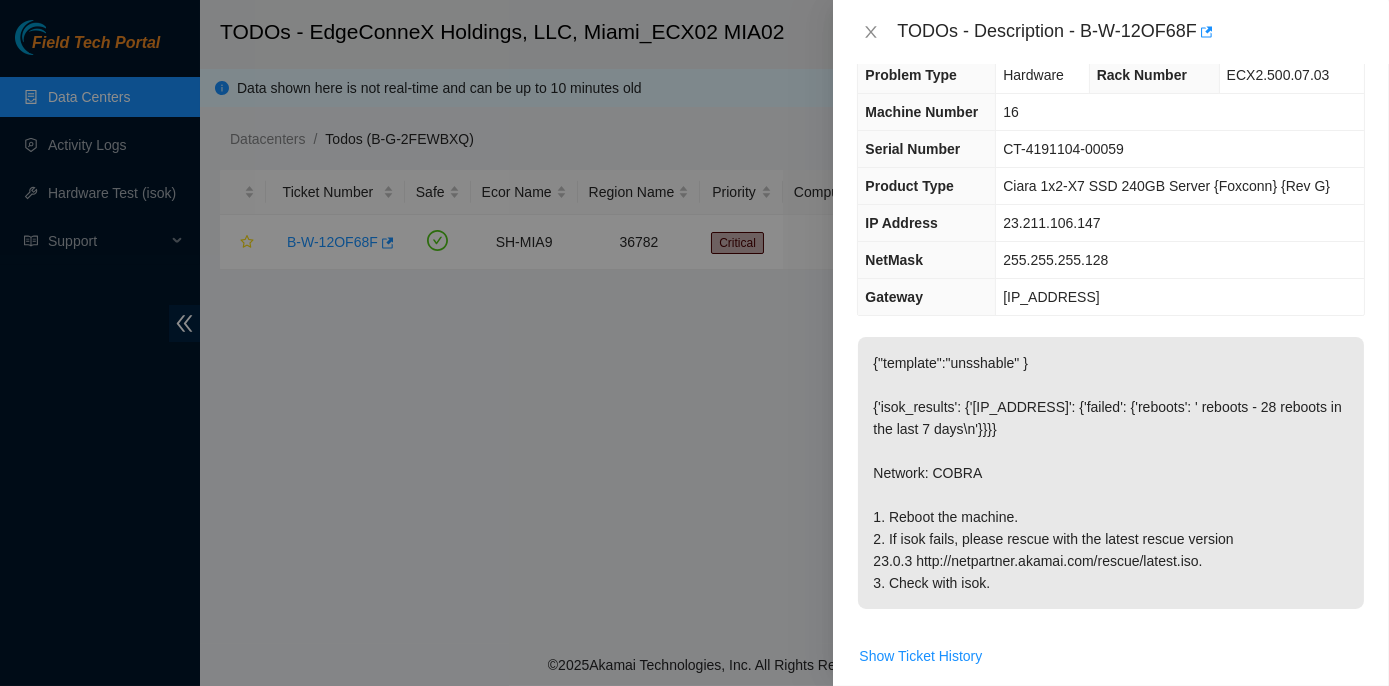 scroll, scrollTop: 0, scrollLeft: 0, axis: both 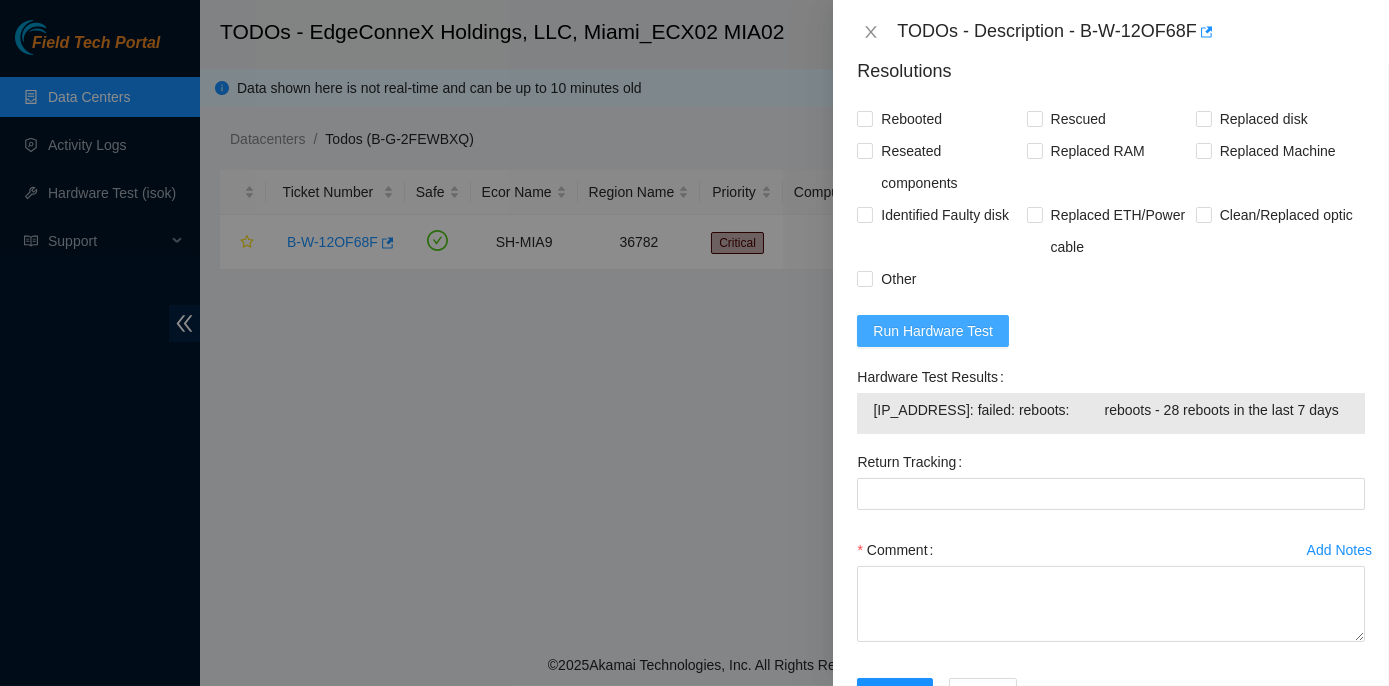click on "Run Hardware Test" at bounding box center [933, 331] 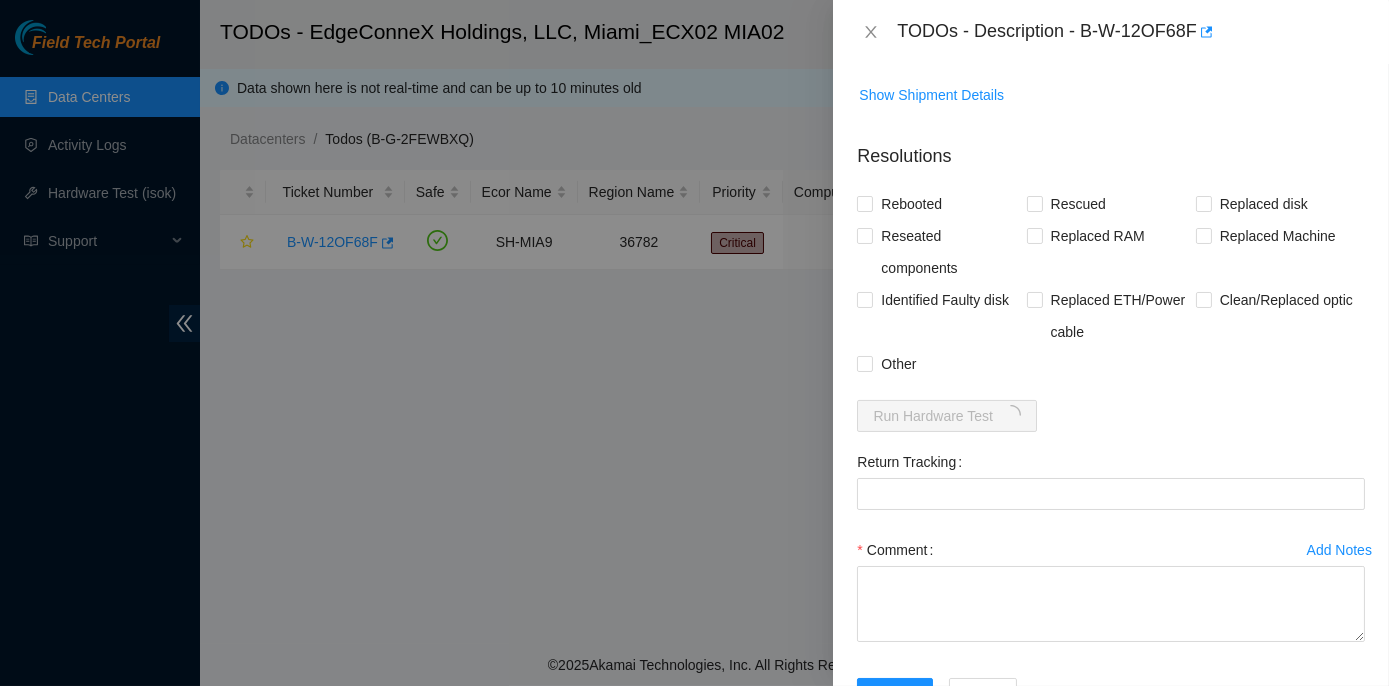 scroll, scrollTop: 733, scrollLeft: 0, axis: vertical 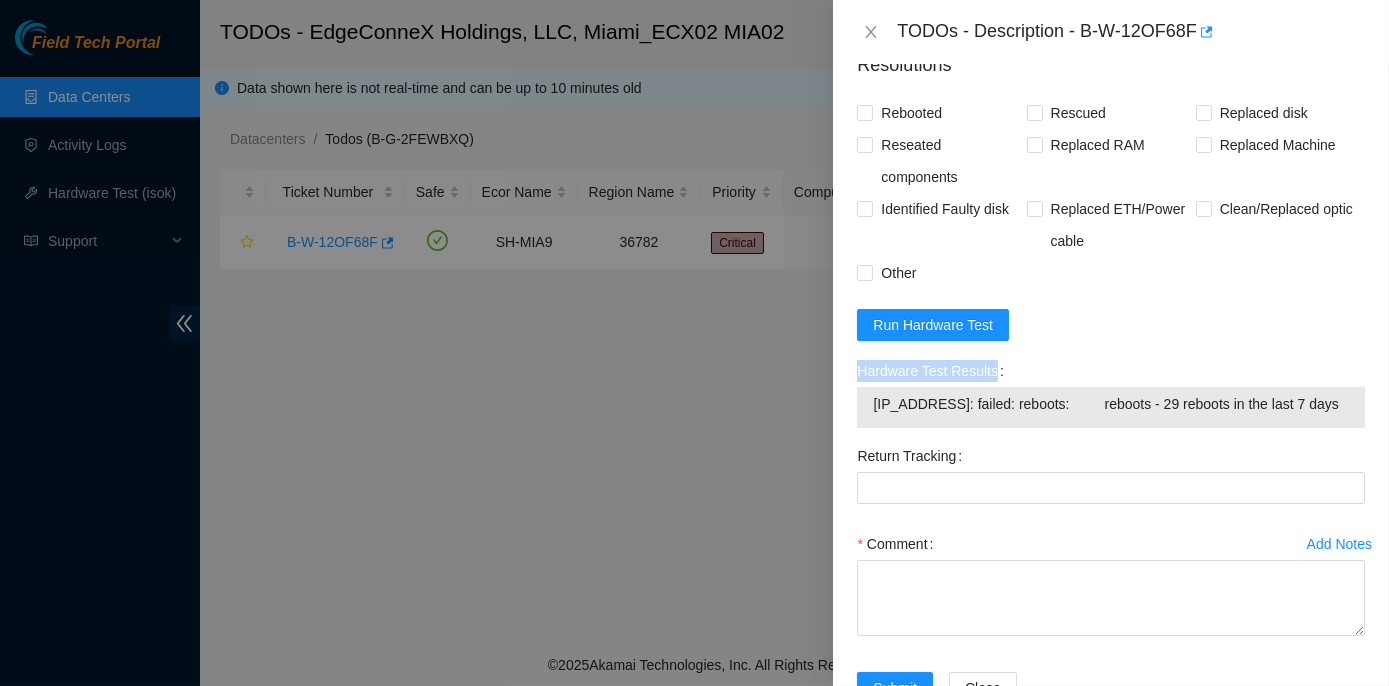 drag, startPoint x: 850, startPoint y: 383, endPoint x: 1341, endPoint y: 437, distance: 493.9605 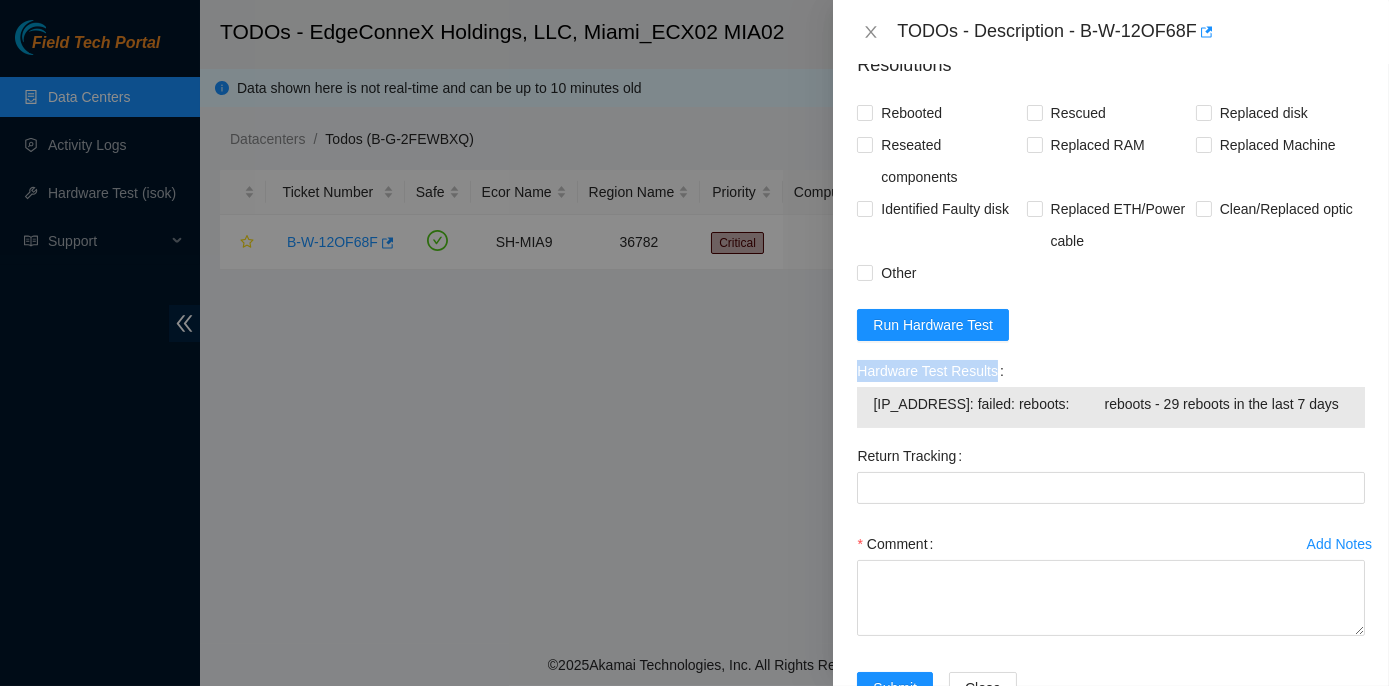 copy on "Hardware Test Results" 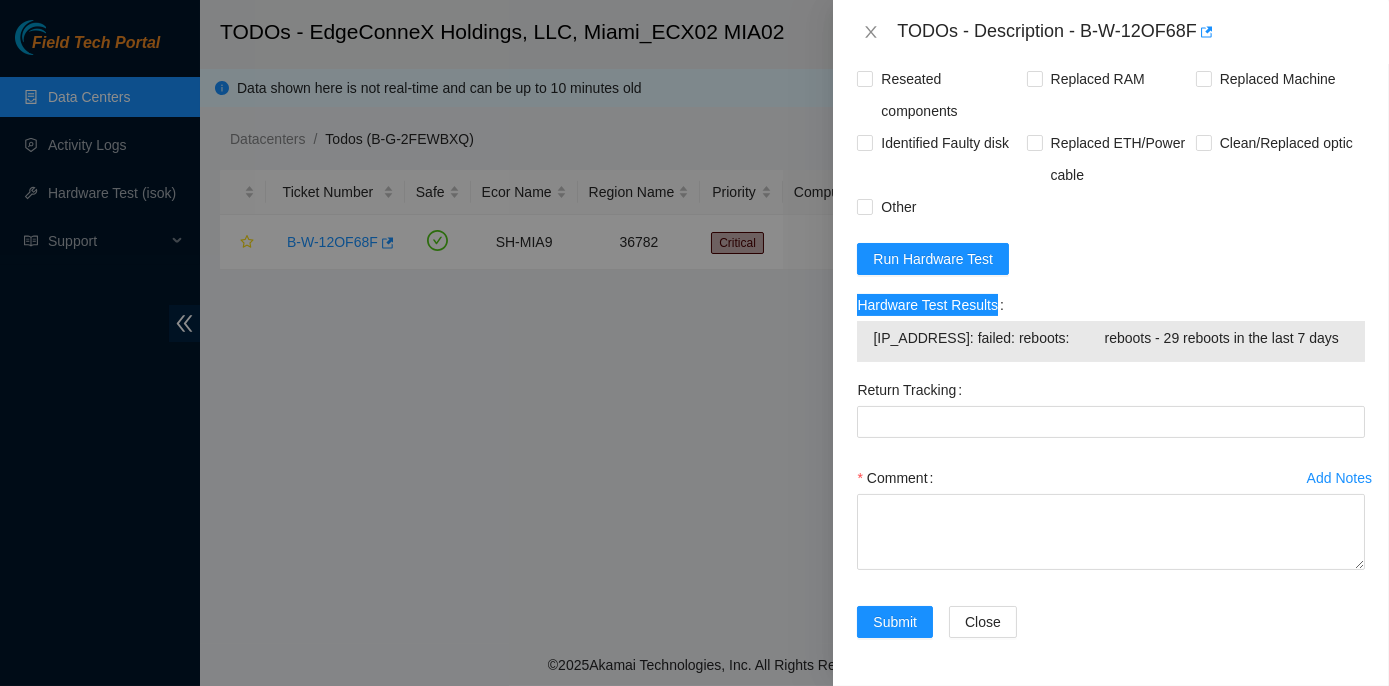 scroll, scrollTop: 818, scrollLeft: 0, axis: vertical 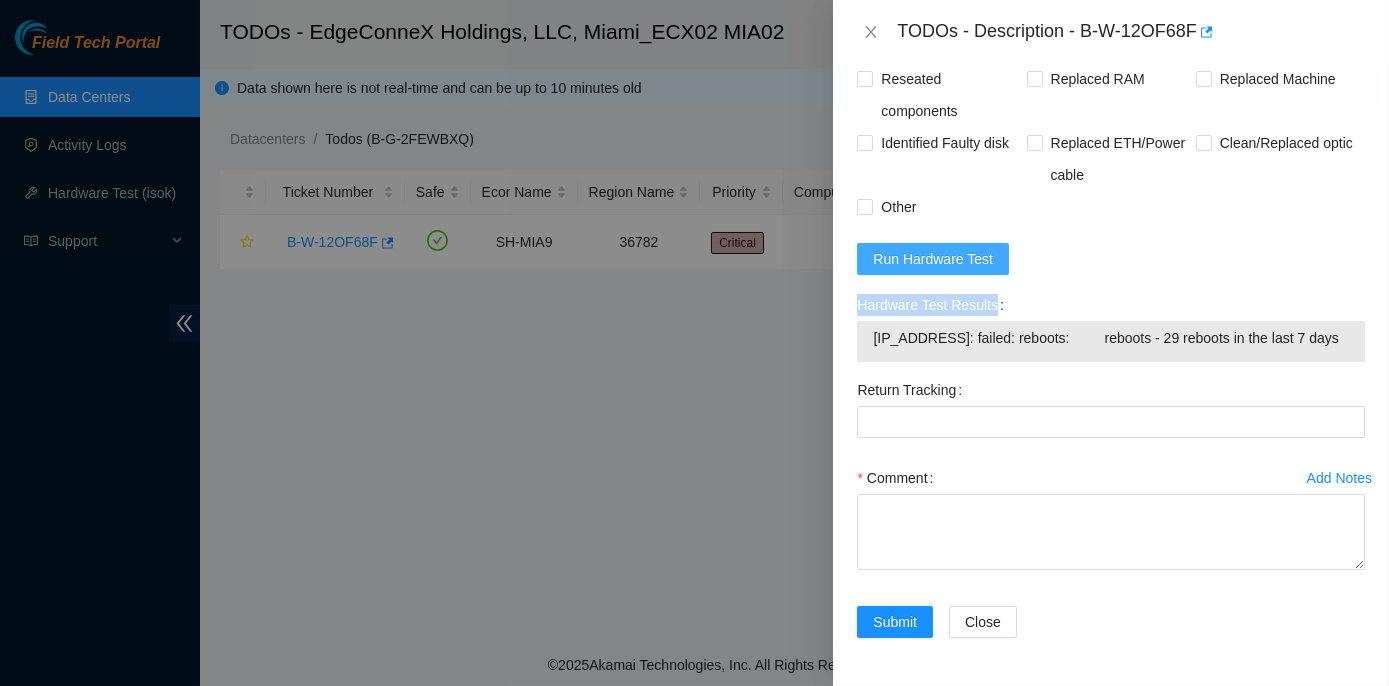 click on "Run Hardware Test" at bounding box center [933, 259] 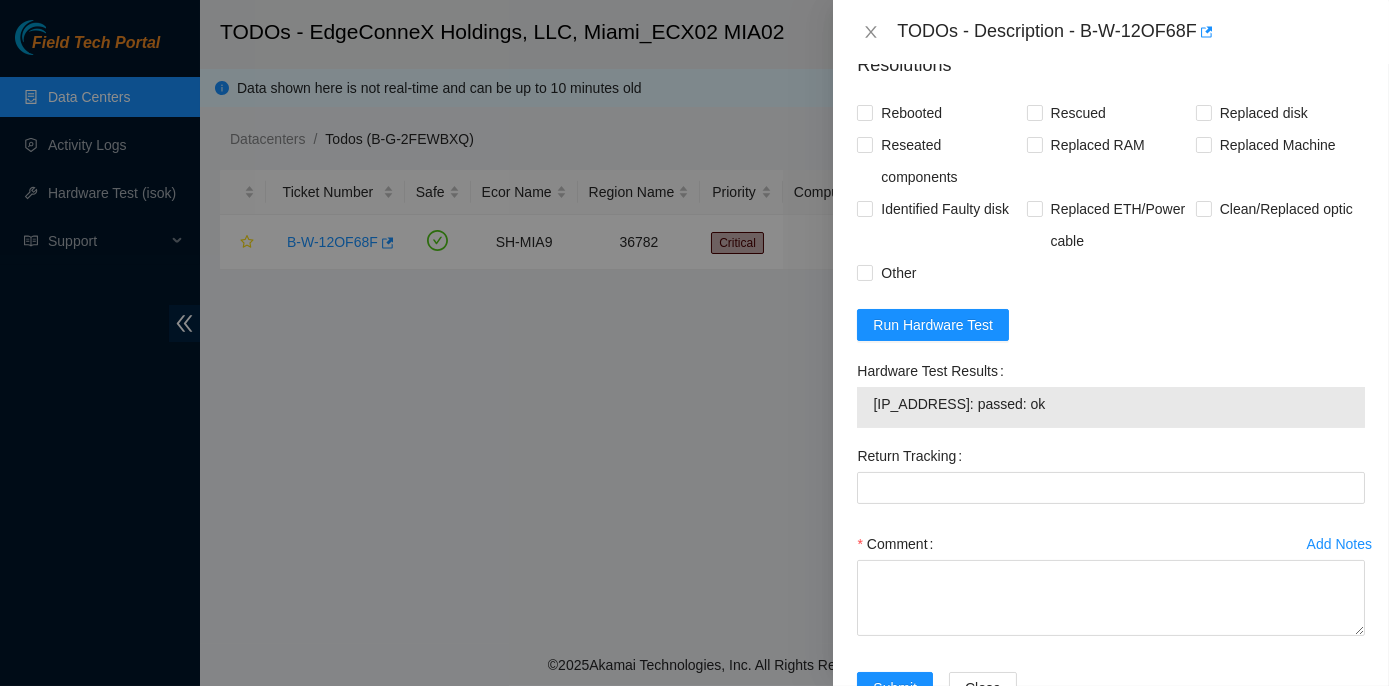 scroll, scrollTop: 818, scrollLeft: 0, axis: vertical 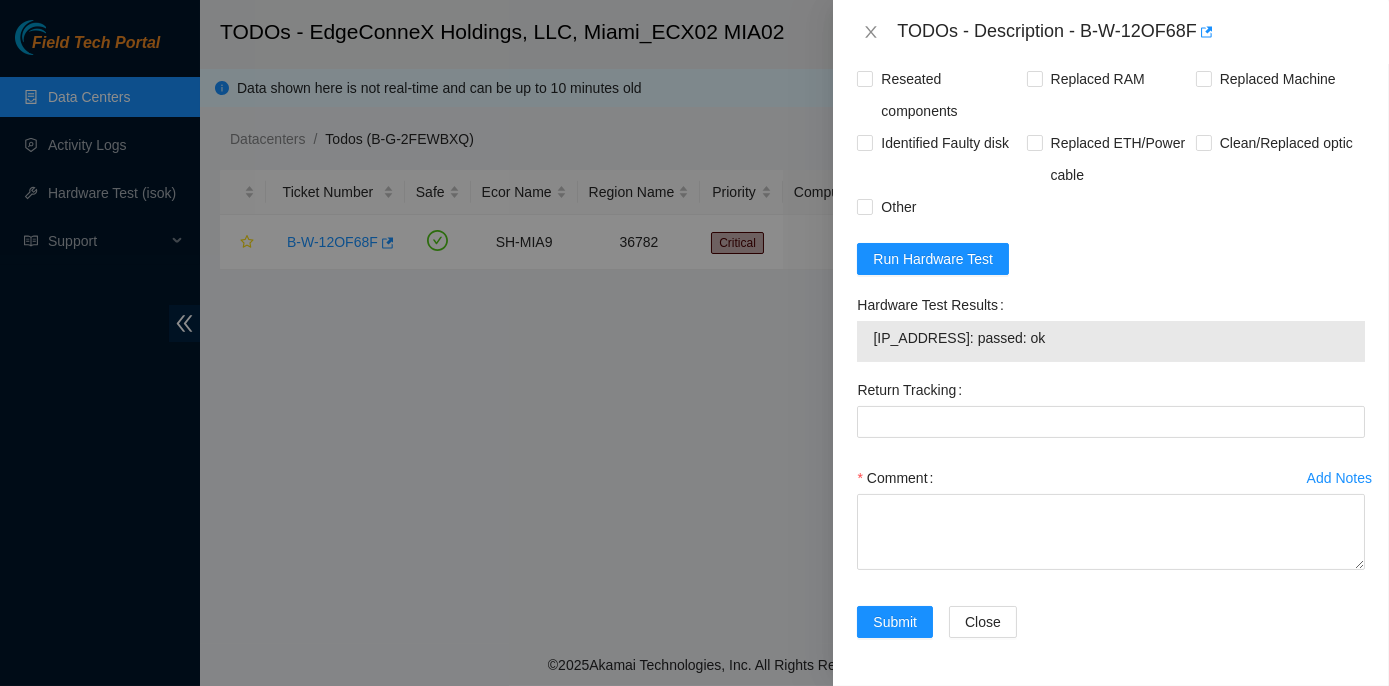 drag, startPoint x: 856, startPoint y: 306, endPoint x: 1041, endPoint y: 344, distance: 188.86238 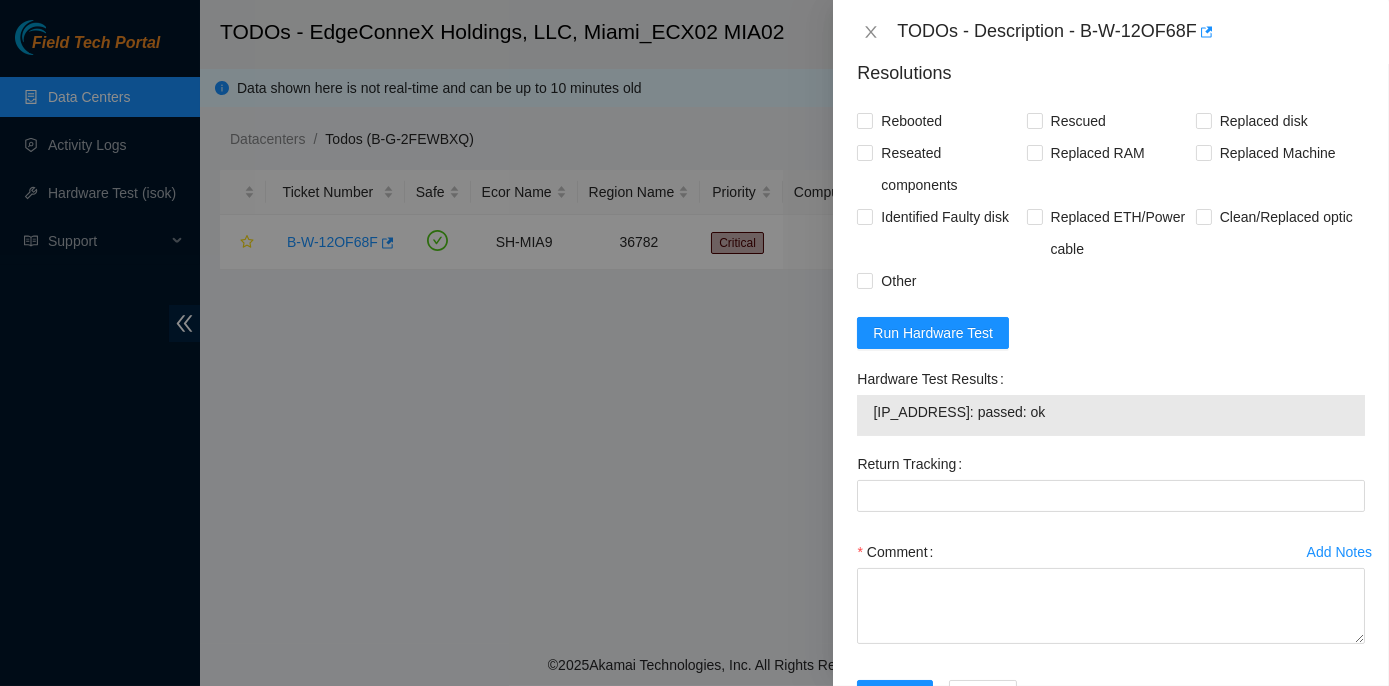 scroll, scrollTop: 545, scrollLeft: 0, axis: vertical 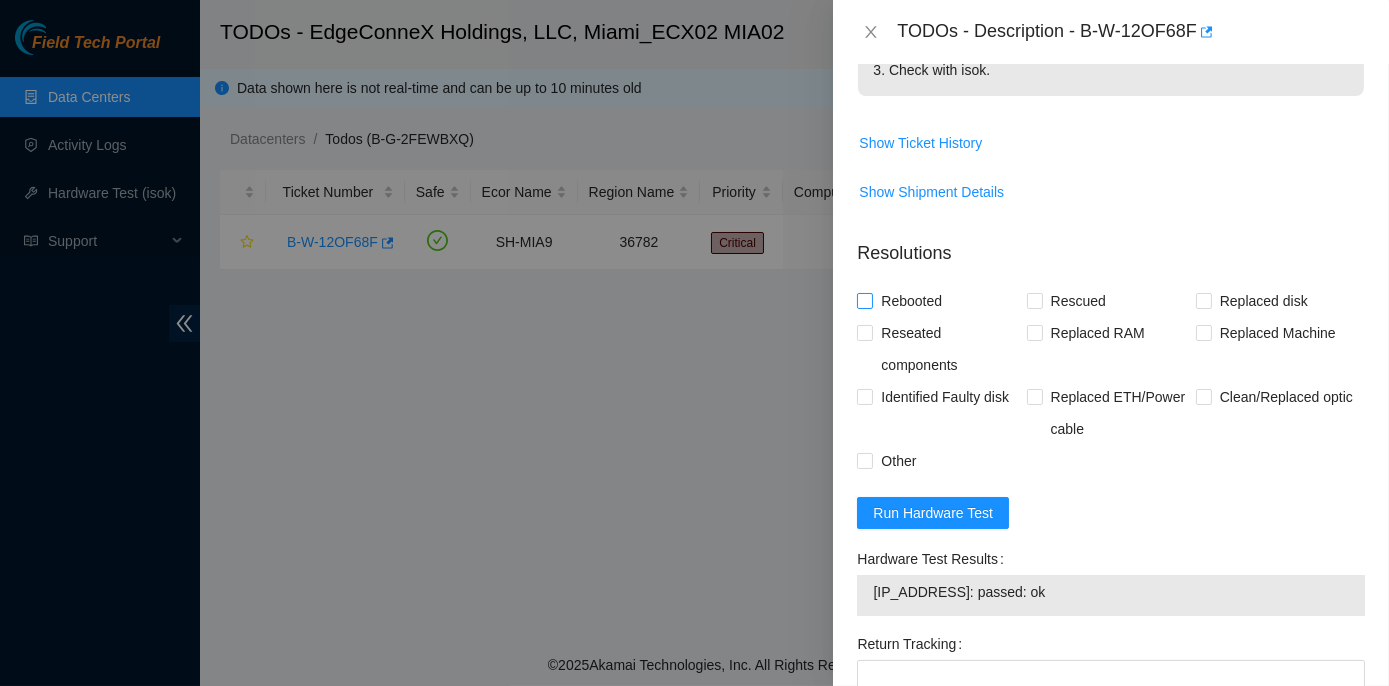 click on "Rebooted" at bounding box center (864, 300) 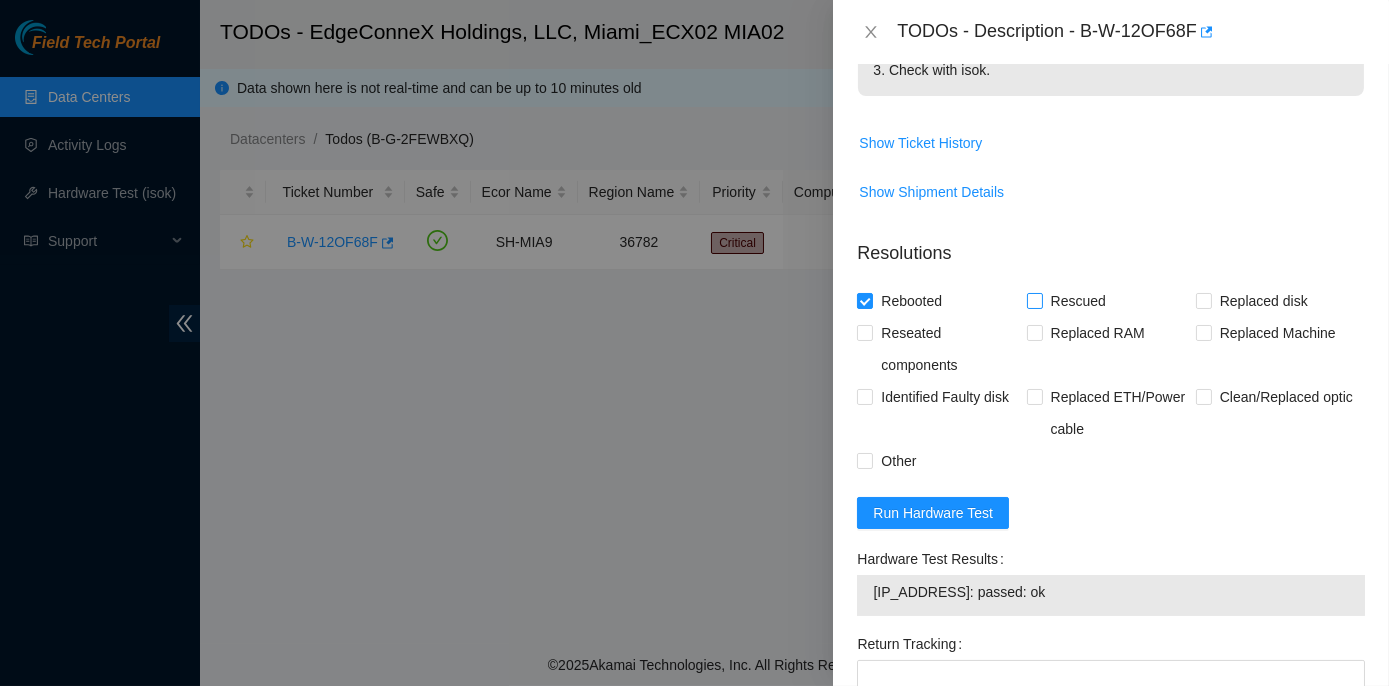 click on "Rescued" at bounding box center [1034, 300] 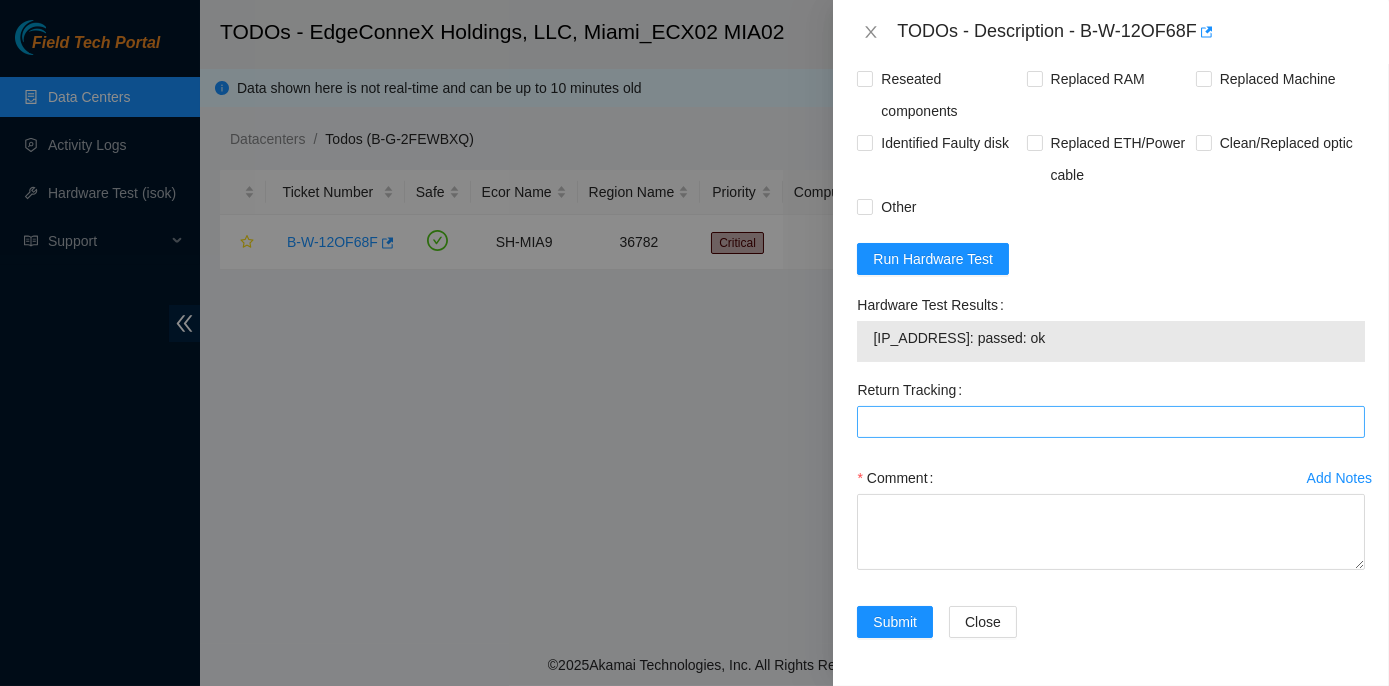 scroll, scrollTop: 818, scrollLeft: 0, axis: vertical 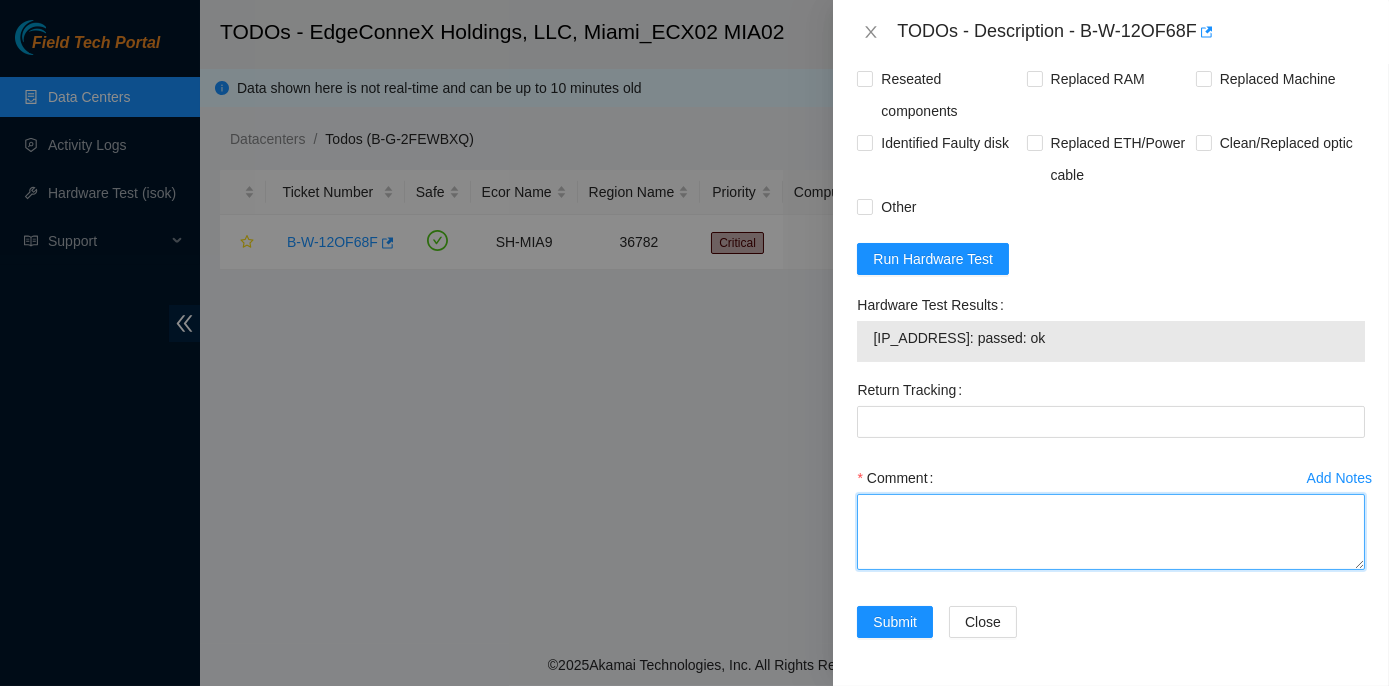 click on "Comment" at bounding box center (1111, 532) 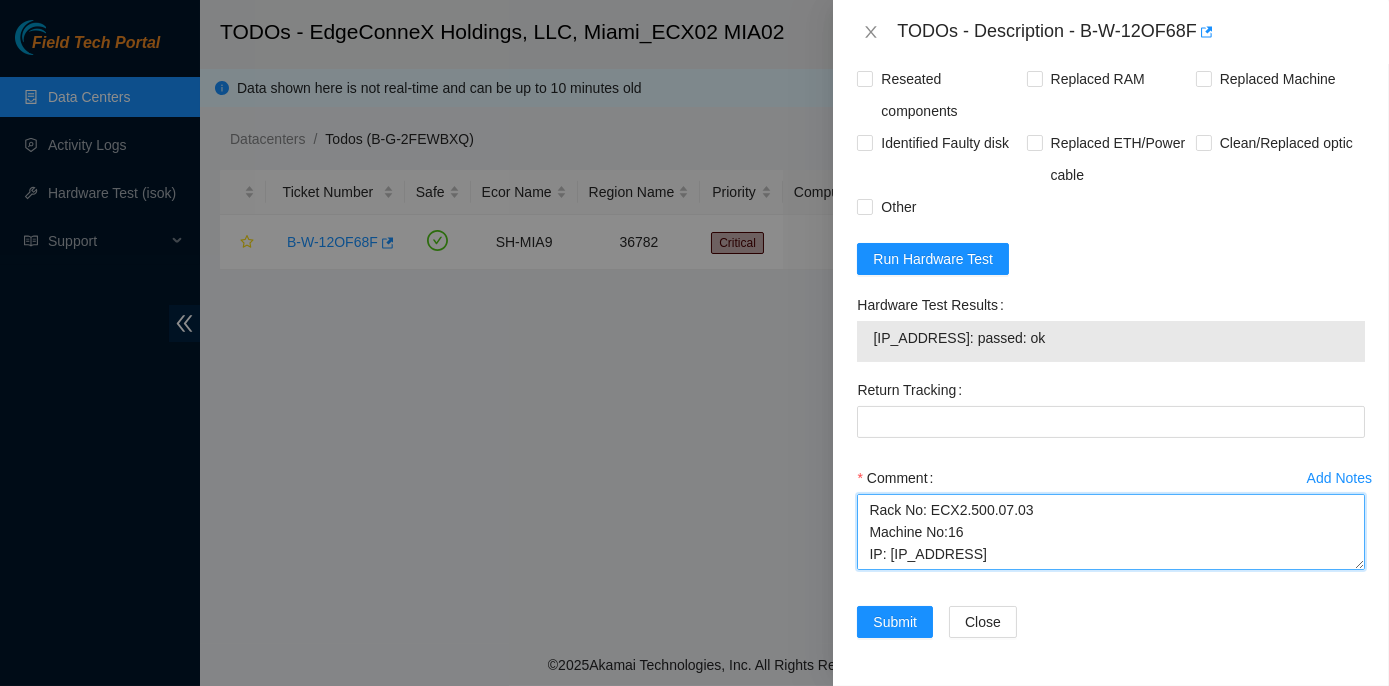 scroll, scrollTop: 434, scrollLeft: 0, axis: vertical 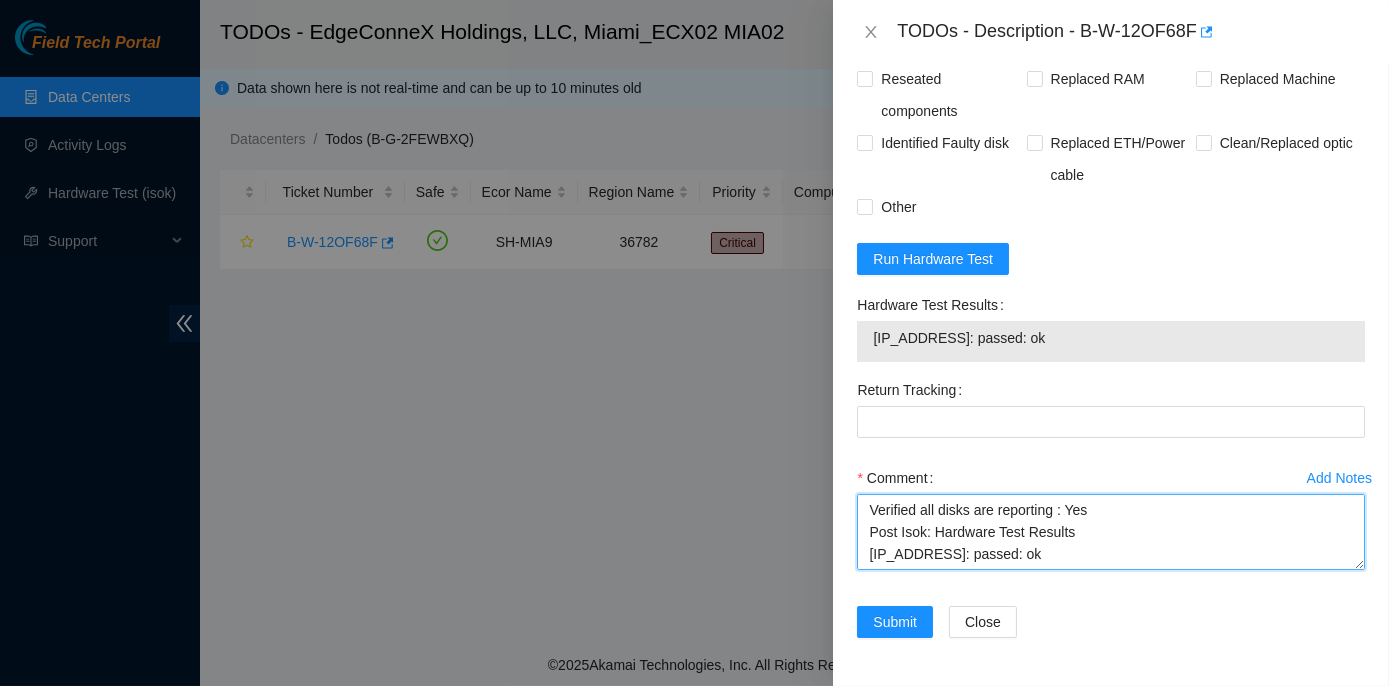 type on "Rack No: ECX2.500.07.03
Machine No:16
IP: 23.211.106.147
Serial No: CT-4191104-00059	Ciara 1x2-X7 SSD 240GB Server {Foxconn} {Rev G}
Verified ticket is safe to work on : Yes
NOCC Authorized: Yes
Located server connected to monitor and verified SN: Yes
Ran Pre isok : Hardware Test Results
23.211.106.147: failed: reboots:  reboots - 28 reboots in the last 7 days
Network: COBRA
1. Reboot the machine.
2. If isok fails: Yes
Please rescue with the latest rescue version: Yes
3. Check with isok.
Verified all disks are reporting : Yes
Post Isok: Hardware Test Results
23.211.106.147: passed: ok" 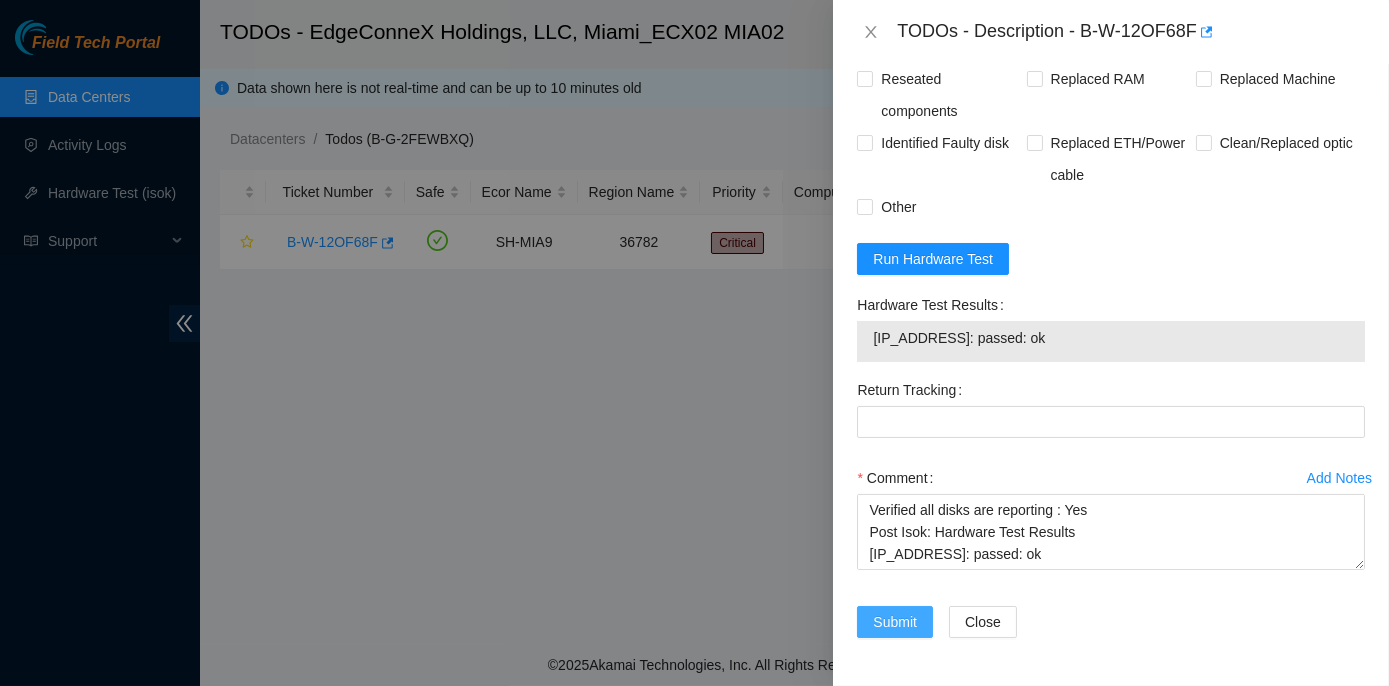 click on "Submit" at bounding box center [895, 622] 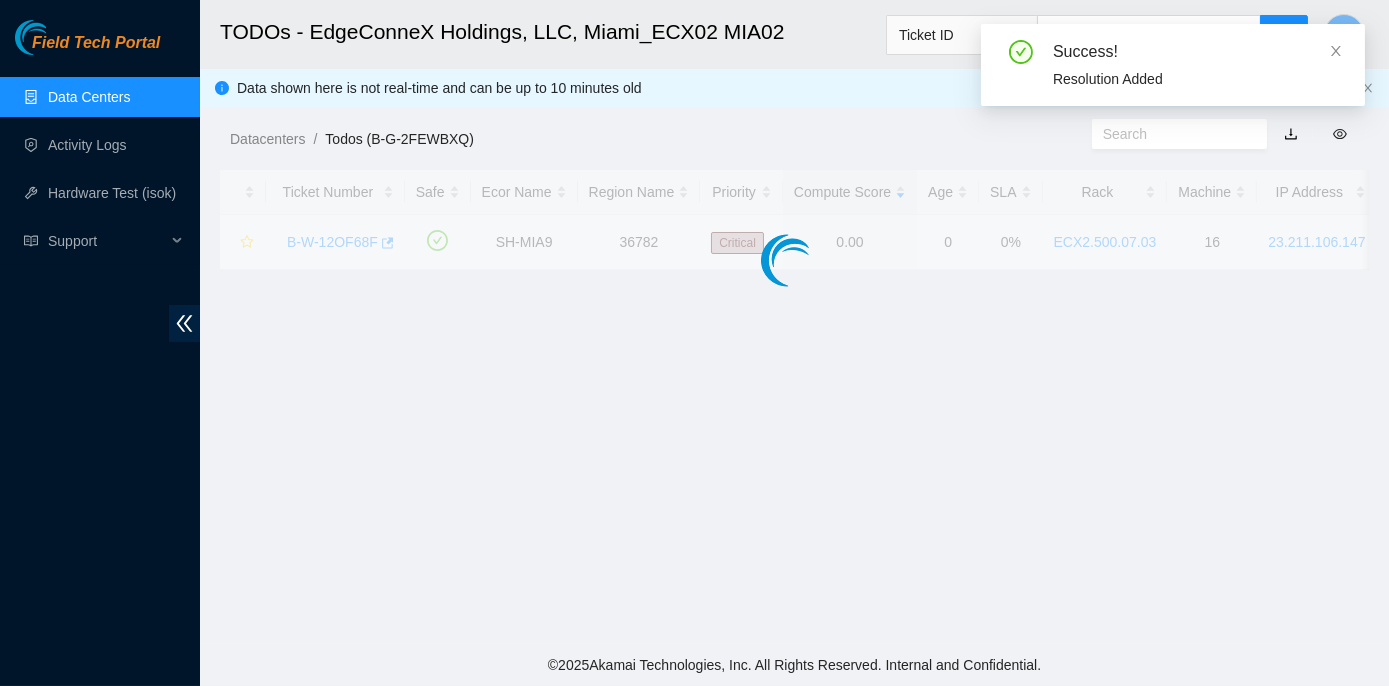 scroll, scrollTop: 557, scrollLeft: 0, axis: vertical 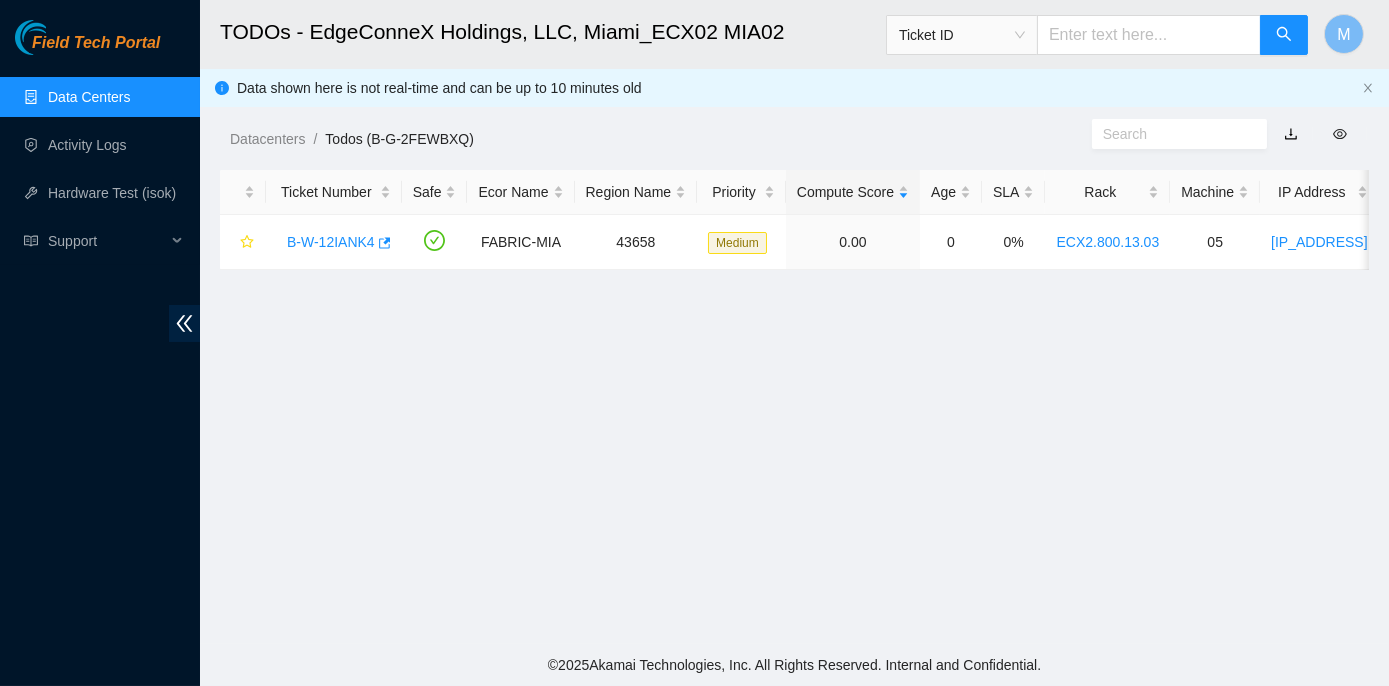 click on "Data Centers" at bounding box center [89, 97] 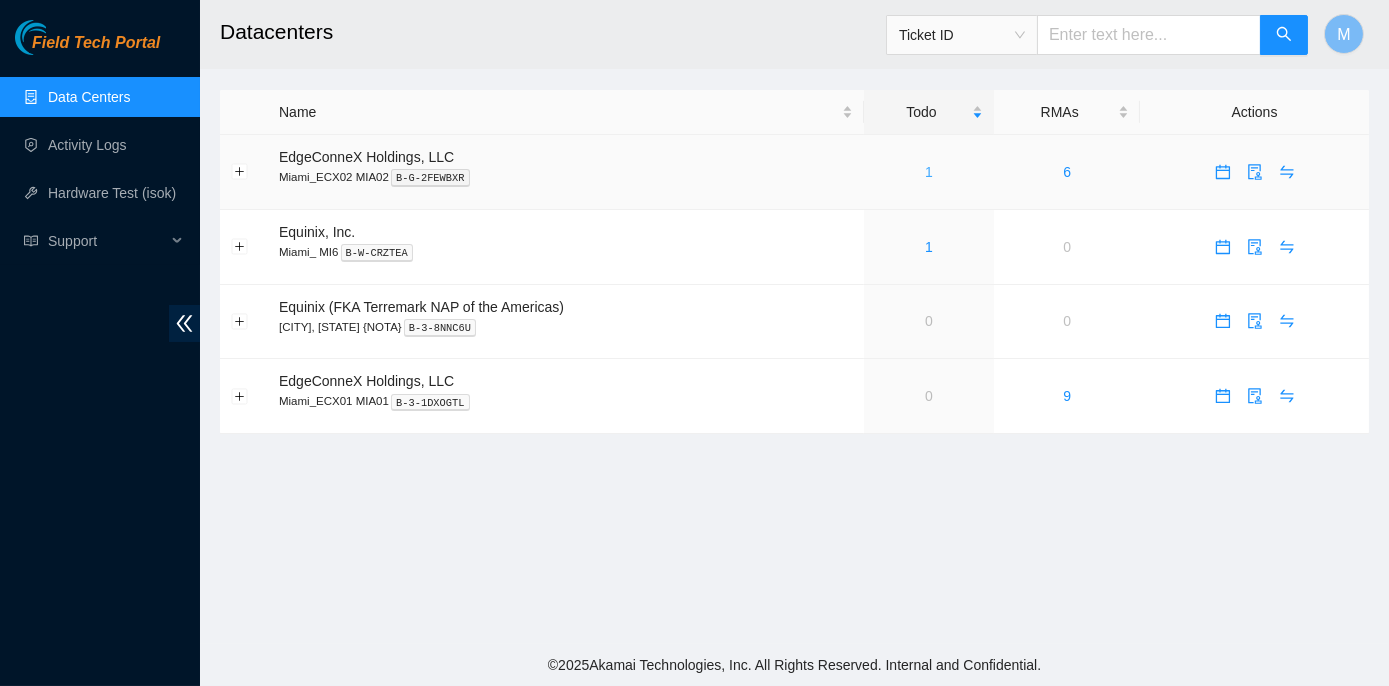 click on "1" at bounding box center (929, 172) 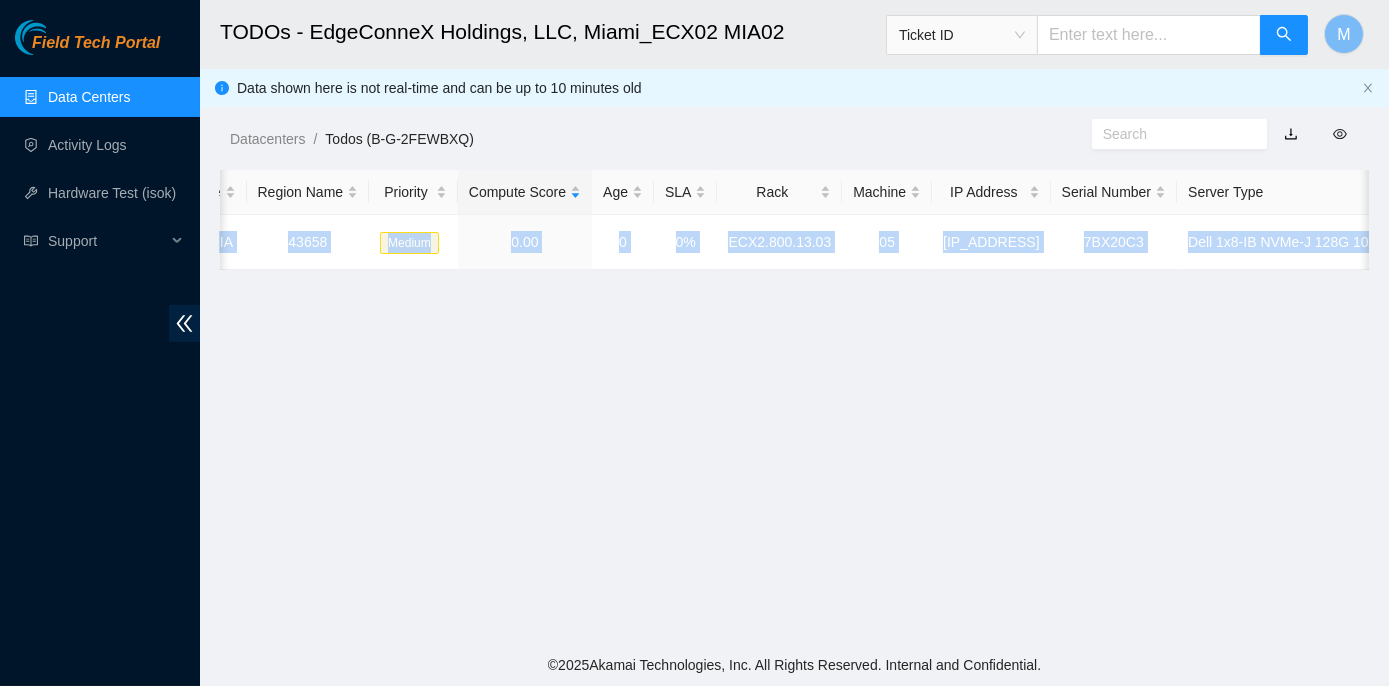 scroll, scrollTop: 0, scrollLeft: 482, axis: horizontal 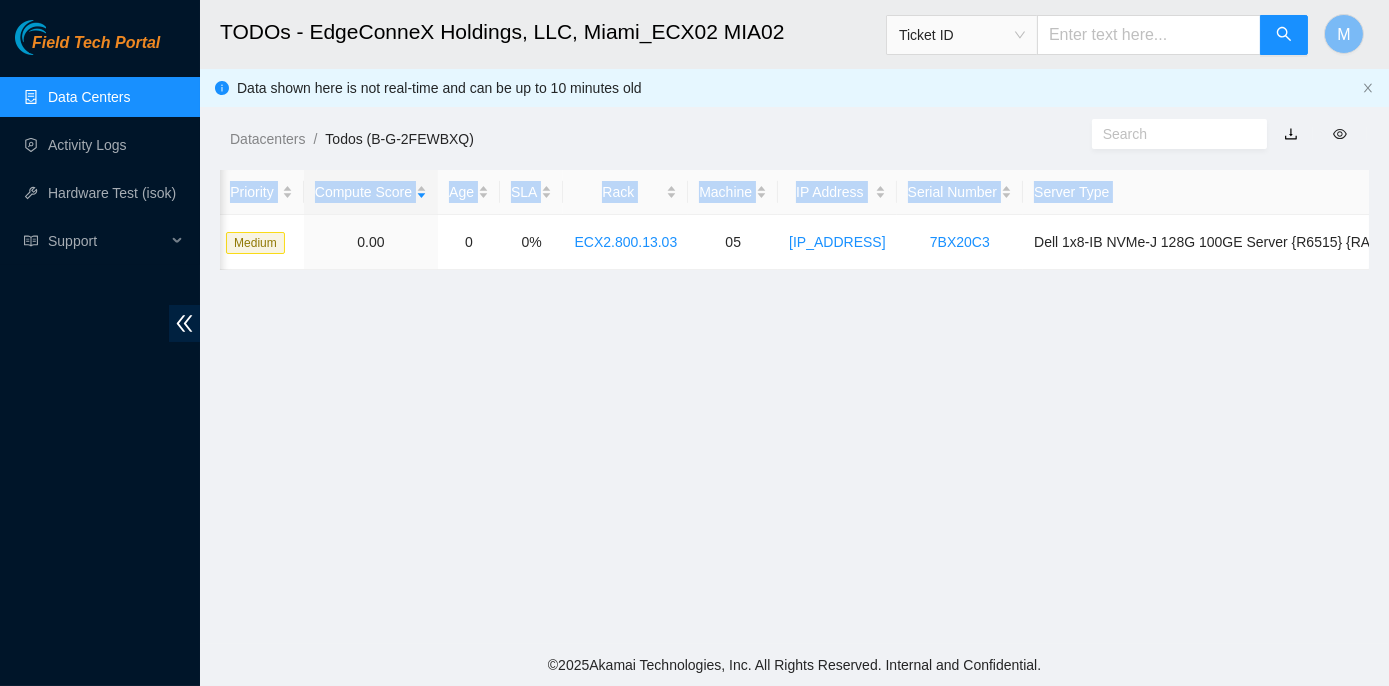 drag, startPoint x: 272, startPoint y: 239, endPoint x: 1390, endPoint y: 257, distance: 1118.1449 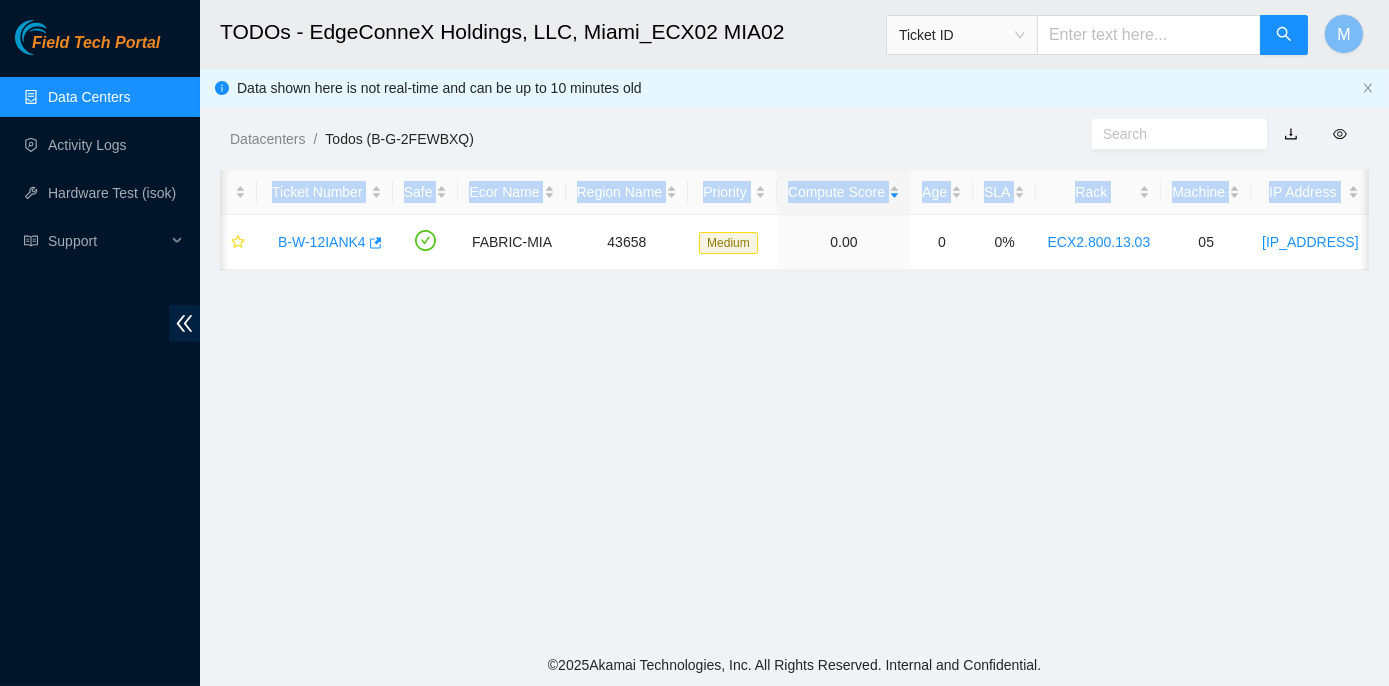 scroll, scrollTop: 0, scrollLeft: 0, axis: both 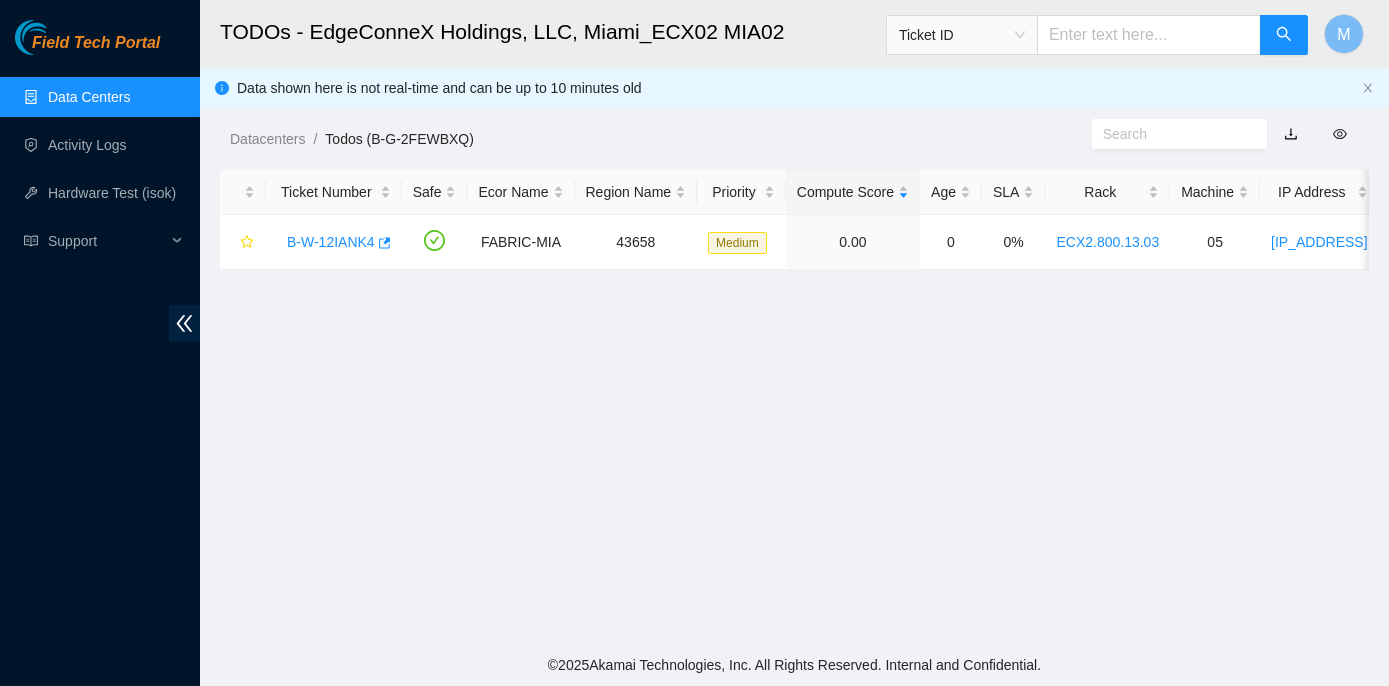 click on "TODOs - EdgeConneX Holdings, LLC, Miami_ECX02 MIA02    Ticket ID M Data shown here is not real-time and can be up to 10 minutes old Datacenters / Todos (B-G-2FEWBXQ) / Ticket Number Safe Ecor Name Region Name Priority Compute Score Age SLA Rack Machine IP Address Serial Number Server Type                               B-W-12IANK4 FABRIC-MIA 43658 Medium 0.00 0 0%  ECX2.800.13.03    05 23.218.254.136 7BX20C3 Dell 1x8-IB NVMe-J 128G 100GE Server {R6515} {RAILS}" at bounding box center (794, 322) 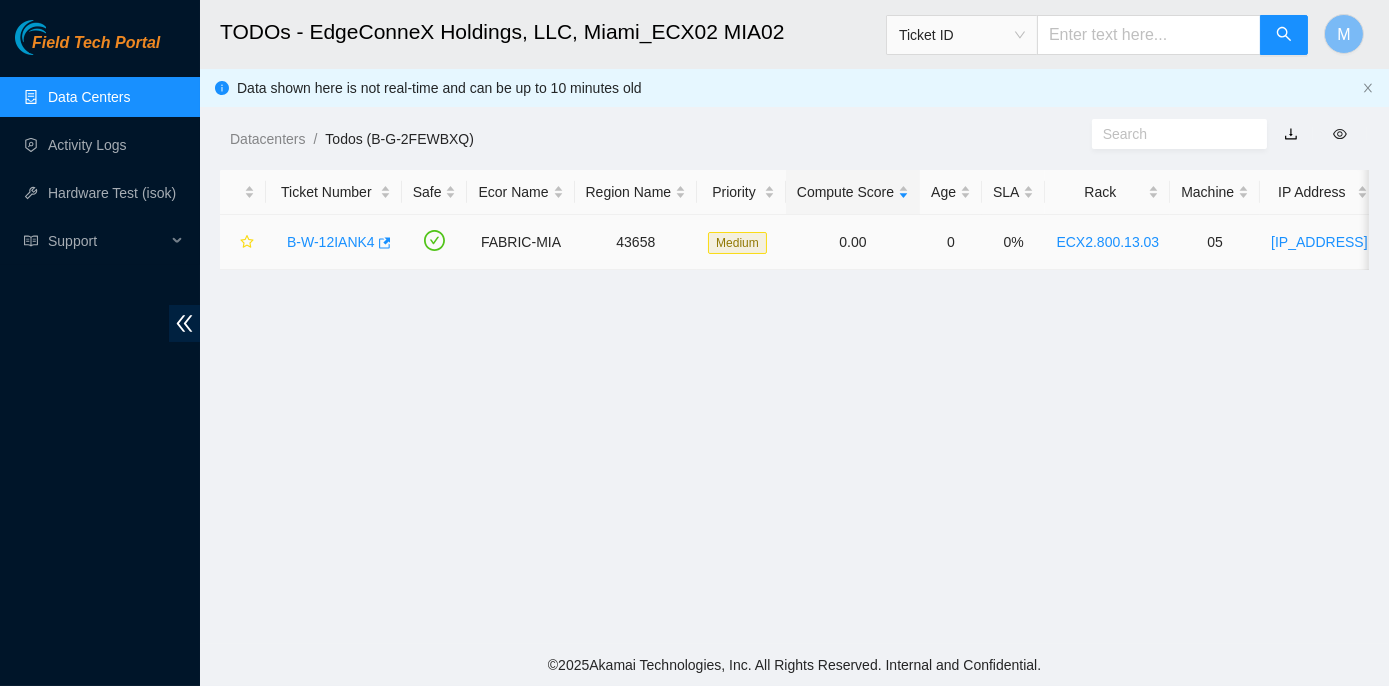 click on "B-W-12IANK4" at bounding box center (331, 242) 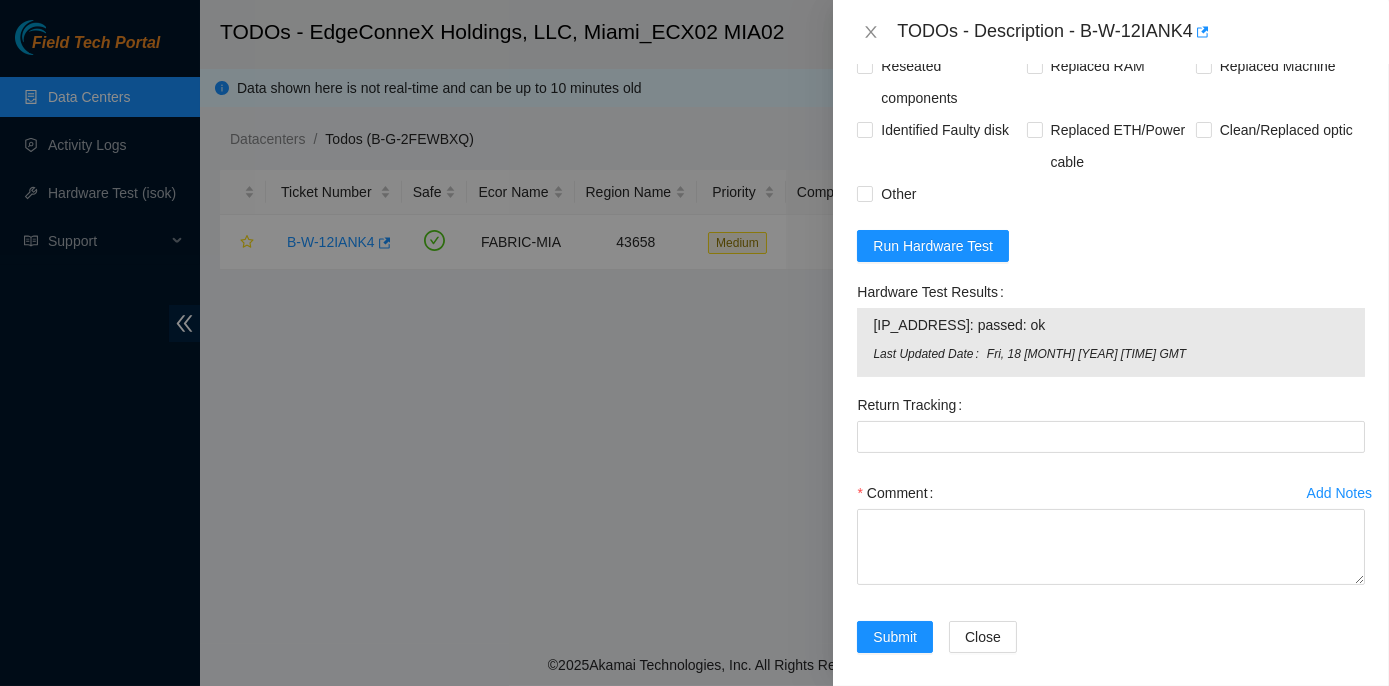 scroll, scrollTop: 845, scrollLeft: 0, axis: vertical 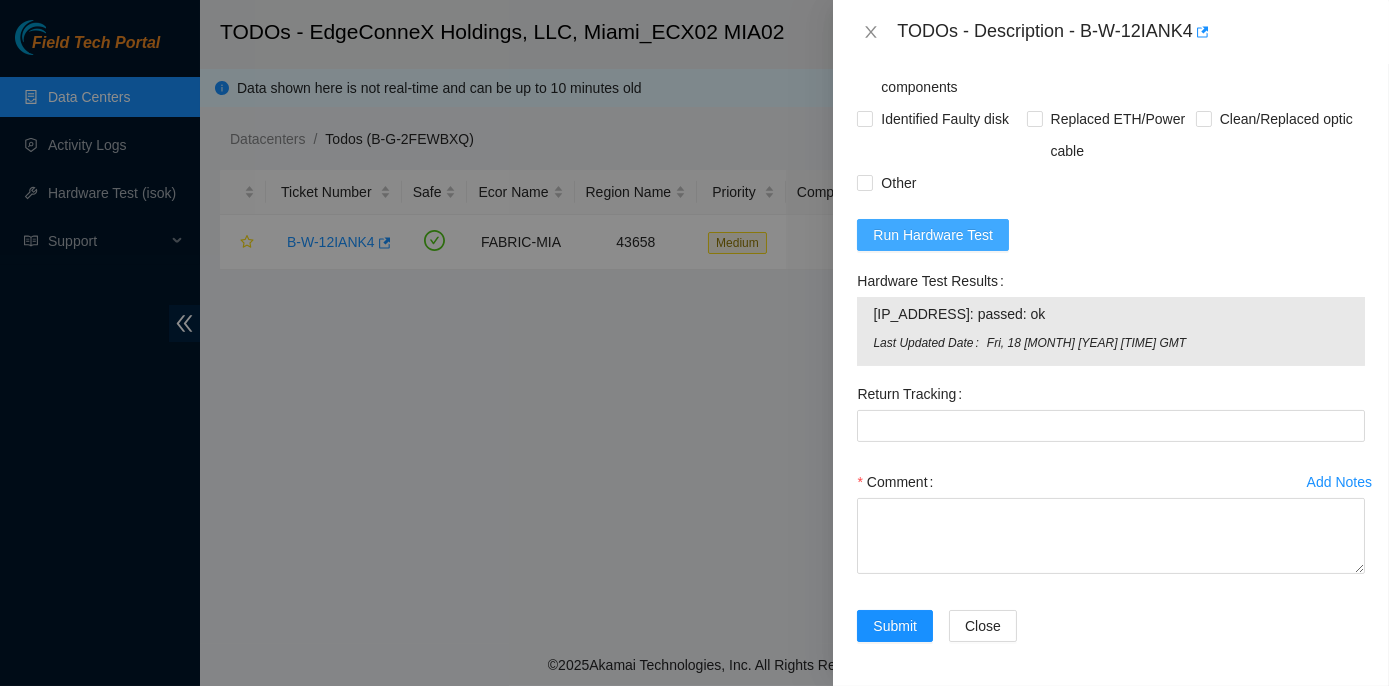 click on "Run Hardware Test" at bounding box center [933, 235] 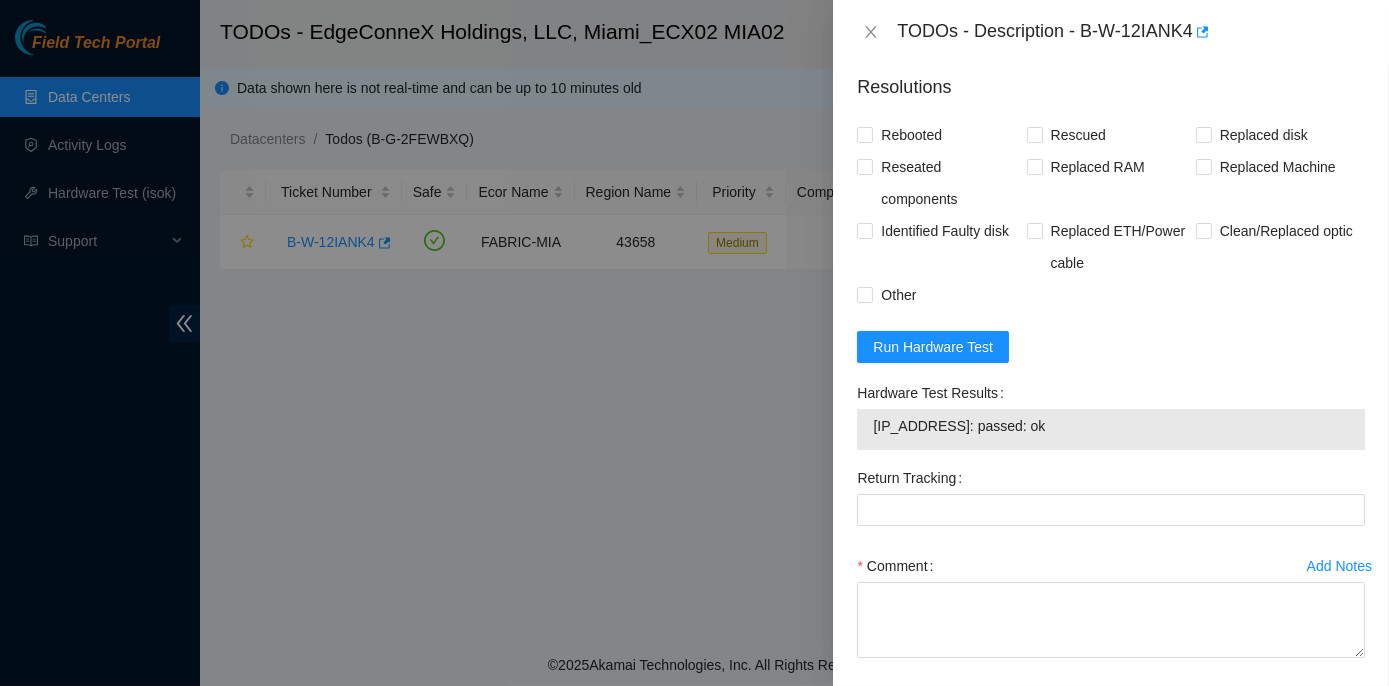 scroll, scrollTop: 818, scrollLeft: 0, axis: vertical 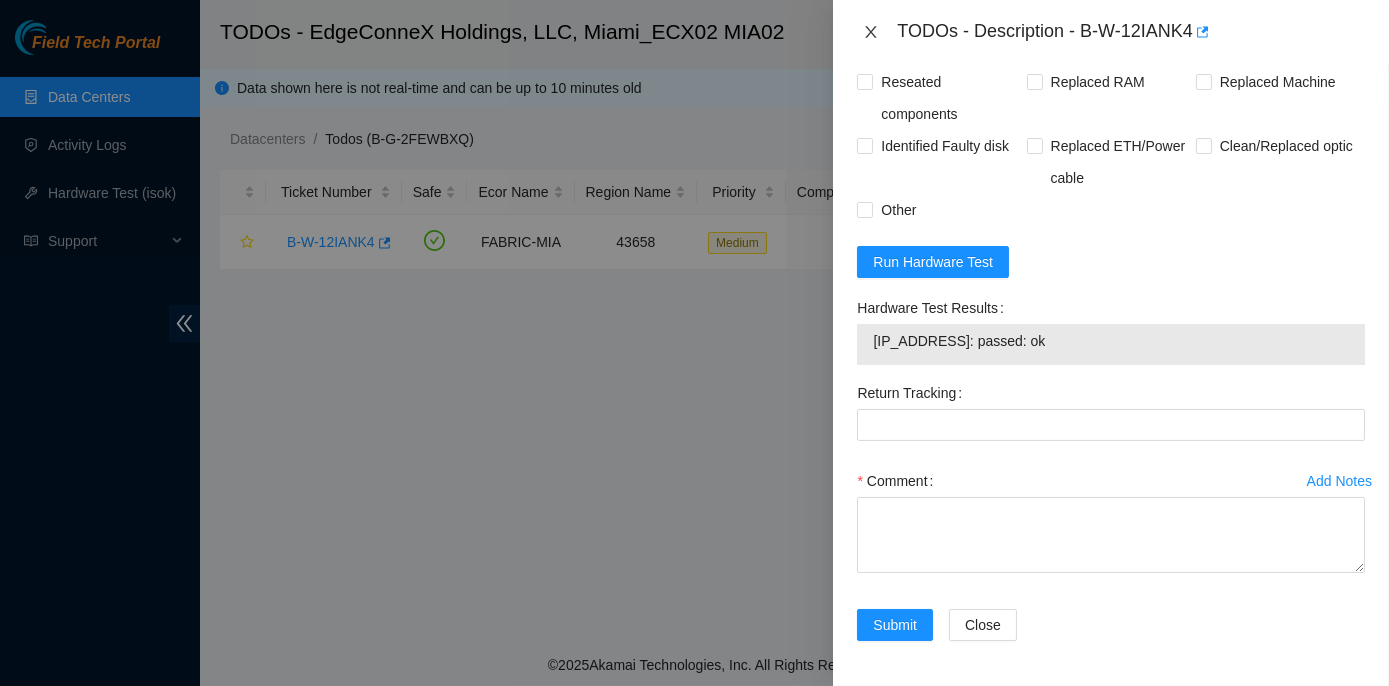 click 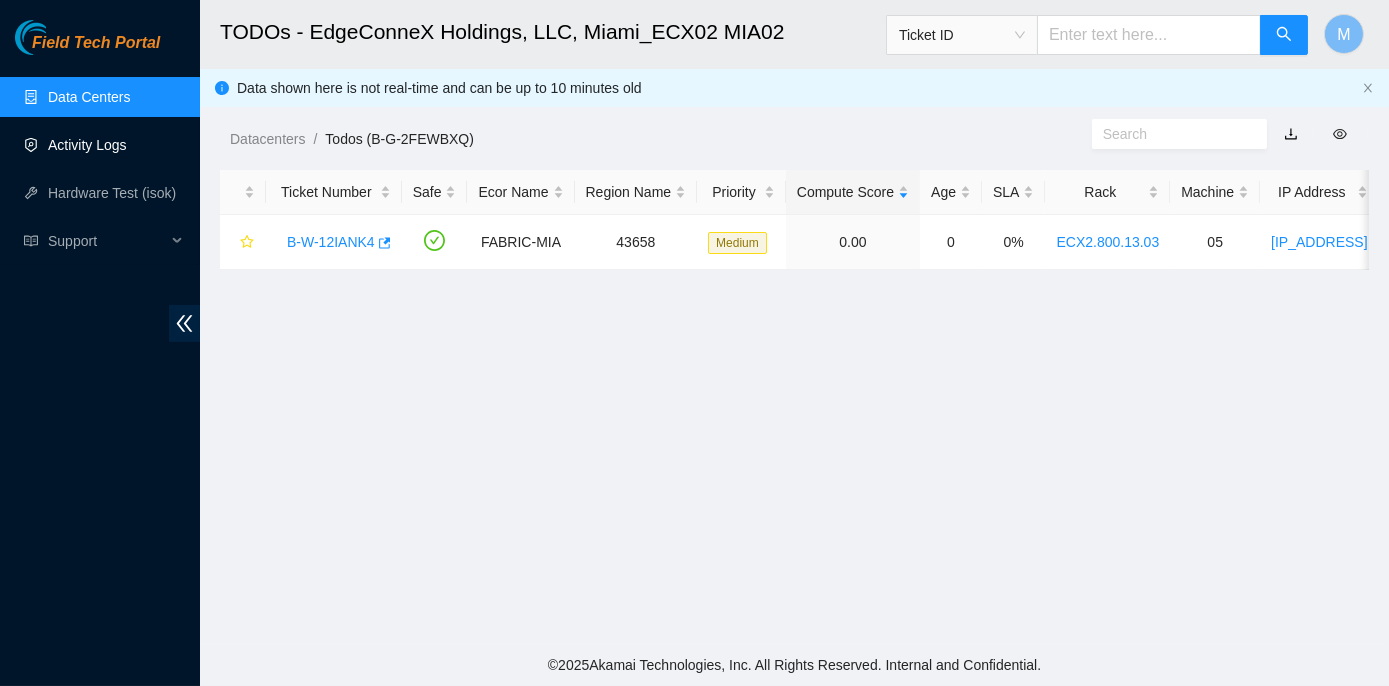 scroll, scrollTop: 557, scrollLeft: 0, axis: vertical 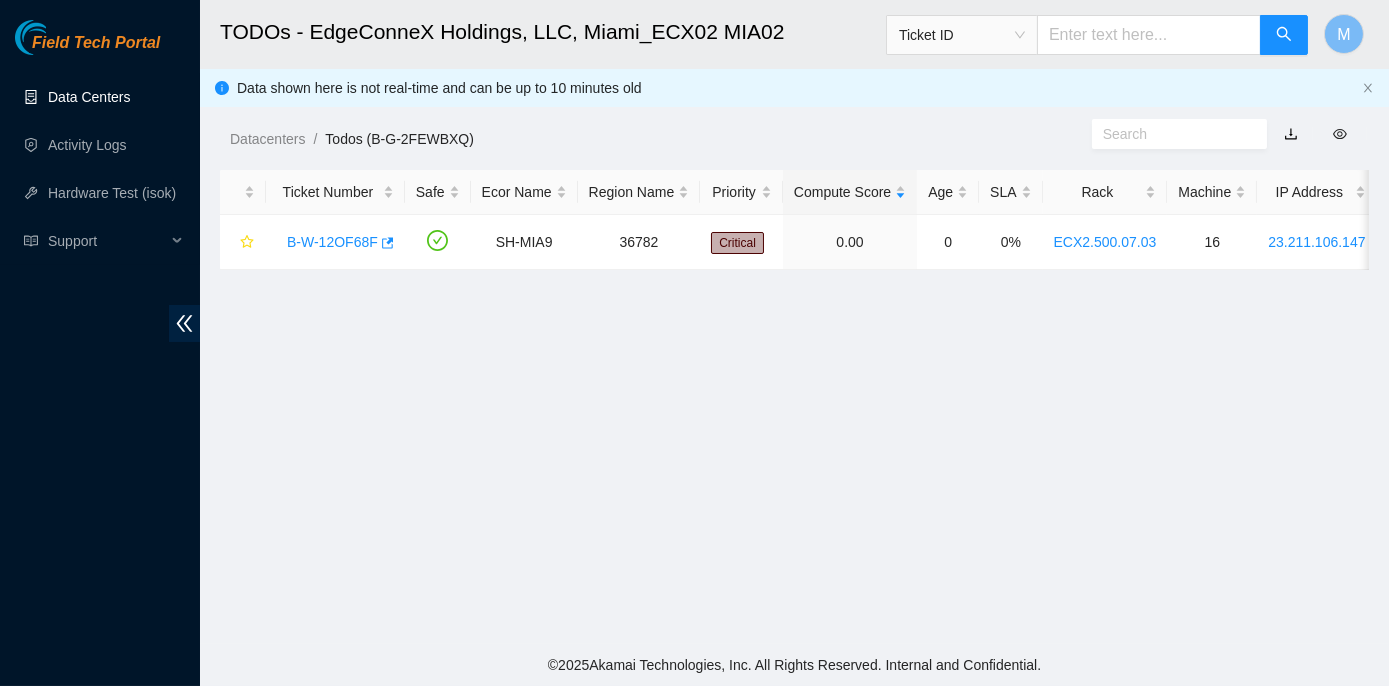 click on "Data Centers" at bounding box center [89, 97] 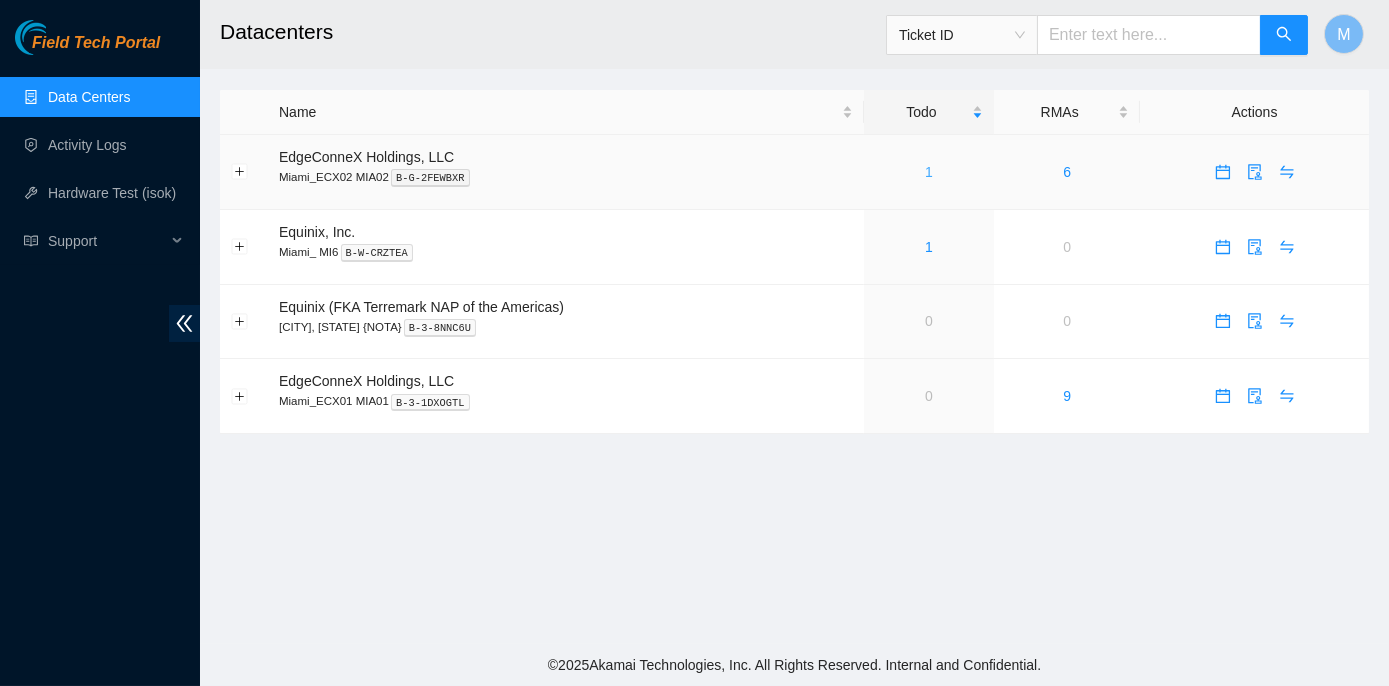 click on "1" at bounding box center [929, 172] 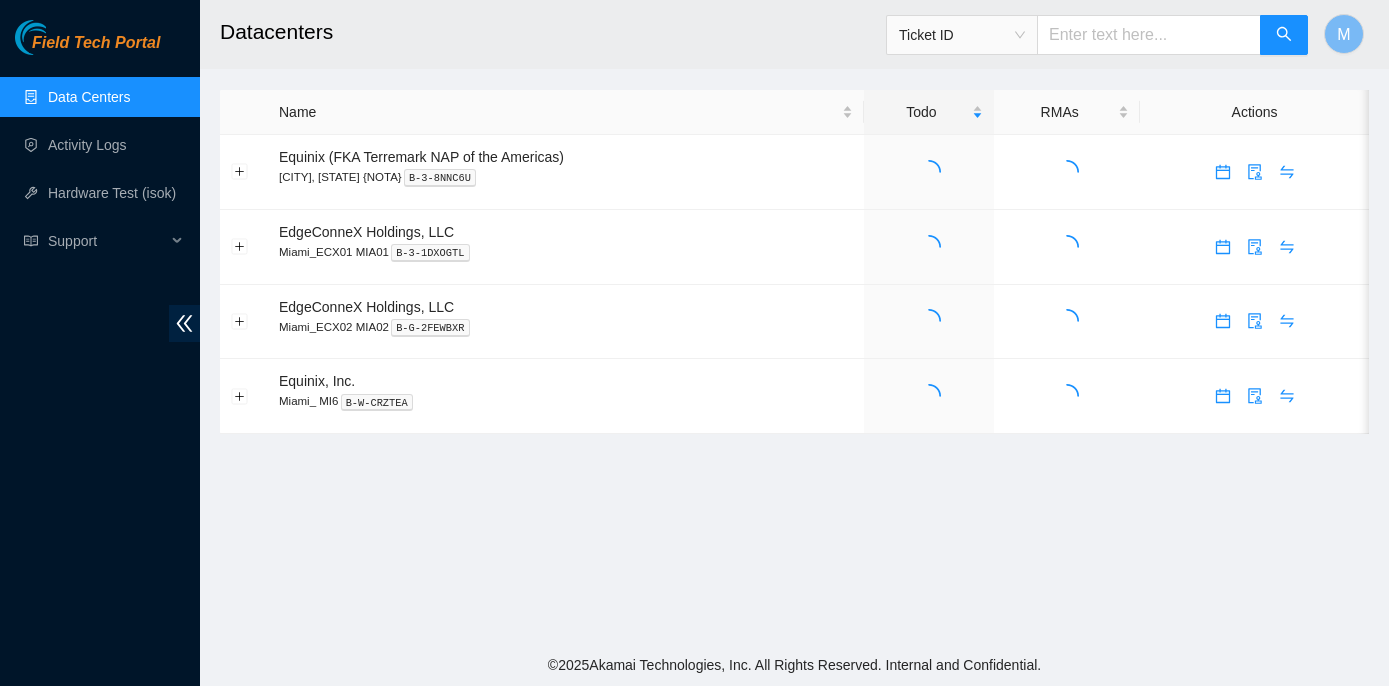 scroll, scrollTop: 0, scrollLeft: 0, axis: both 